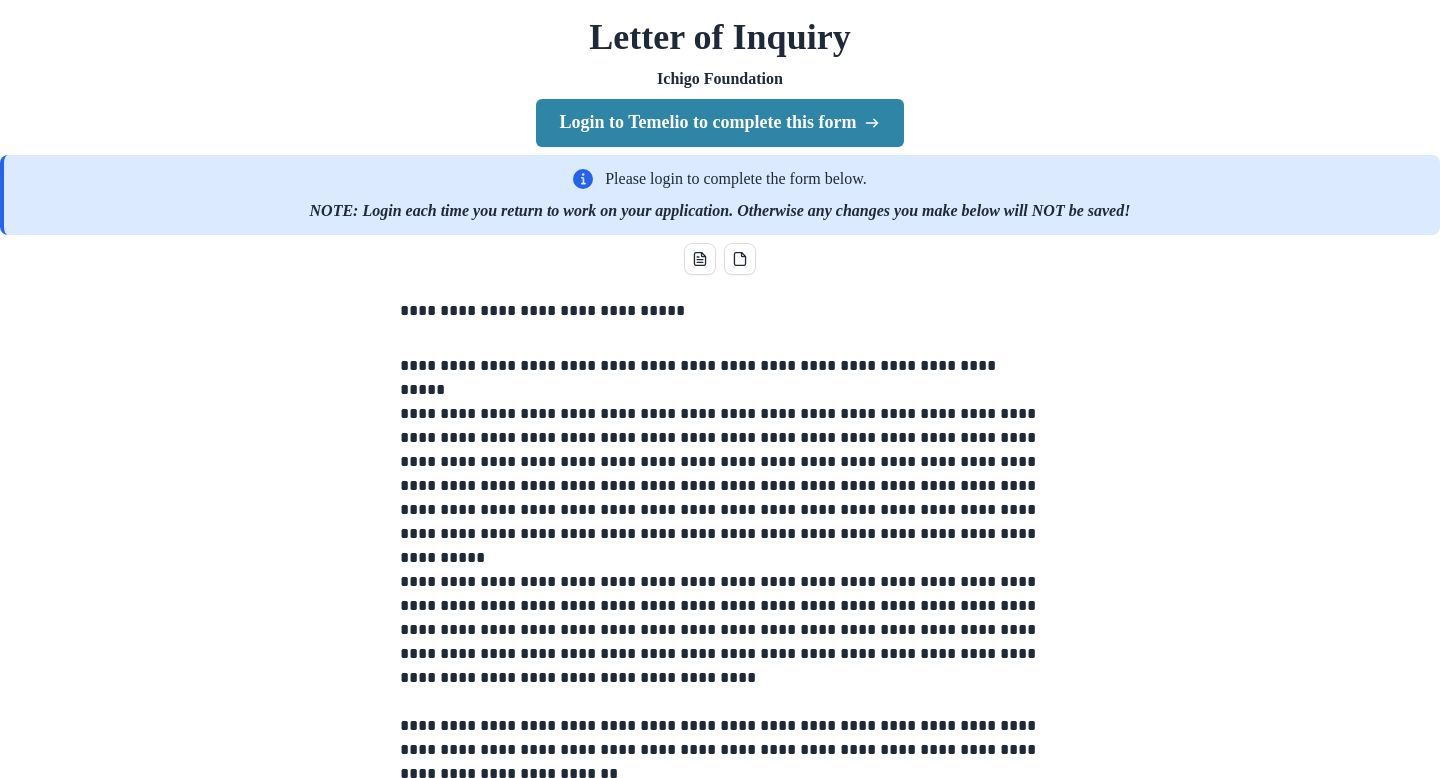 scroll, scrollTop: 0, scrollLeft: 0, axis: both 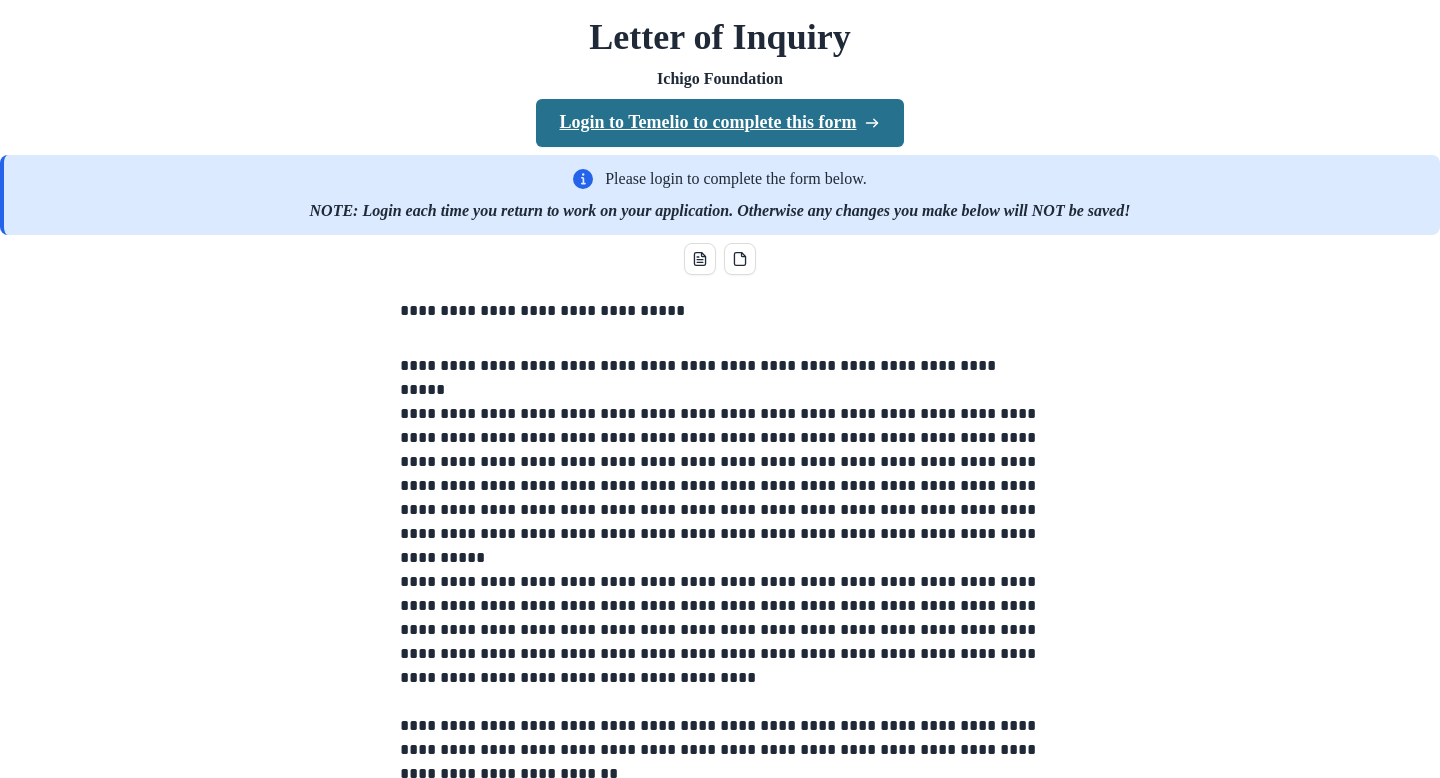 click on "Login to Temelio to complete this form" at bounding box center (720, 123) 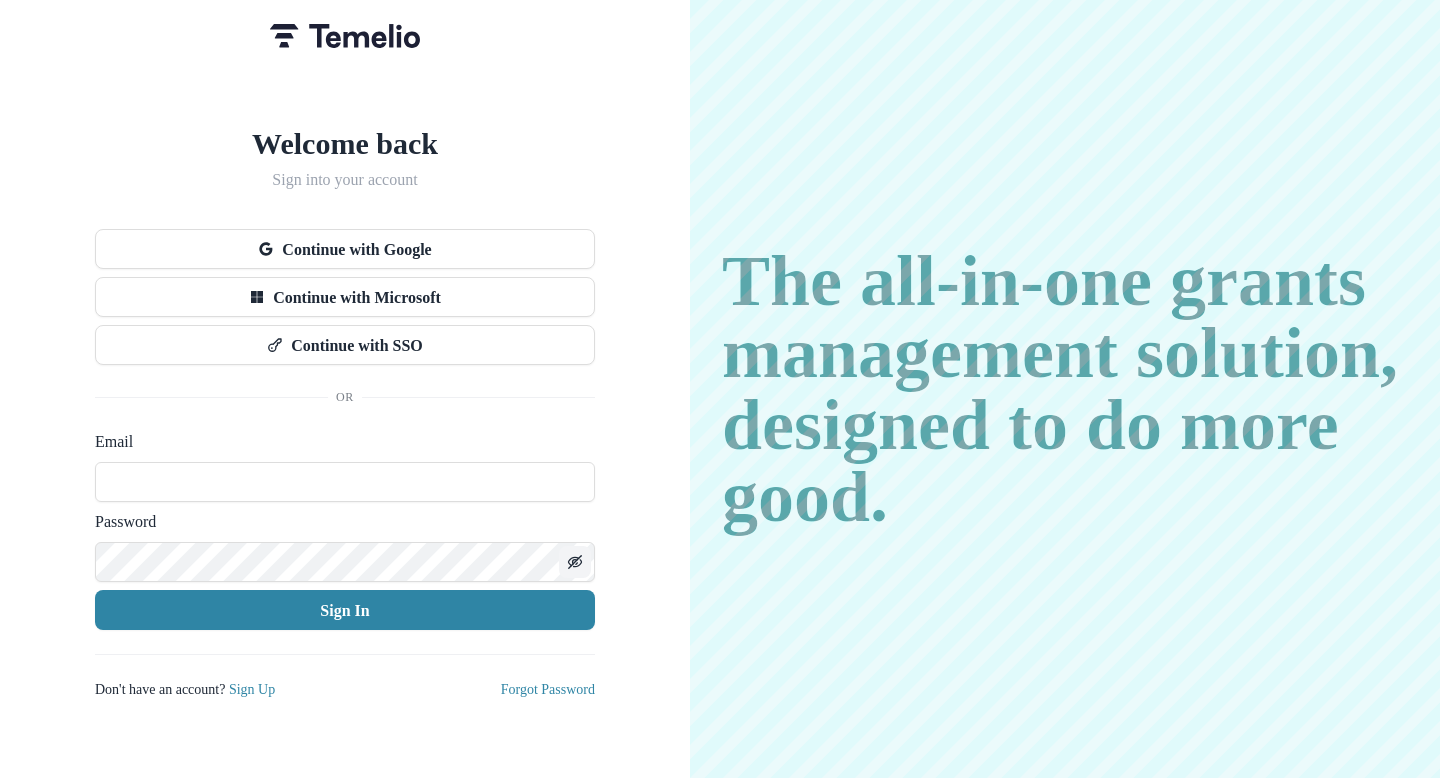 click at bounding box center (575, 562) 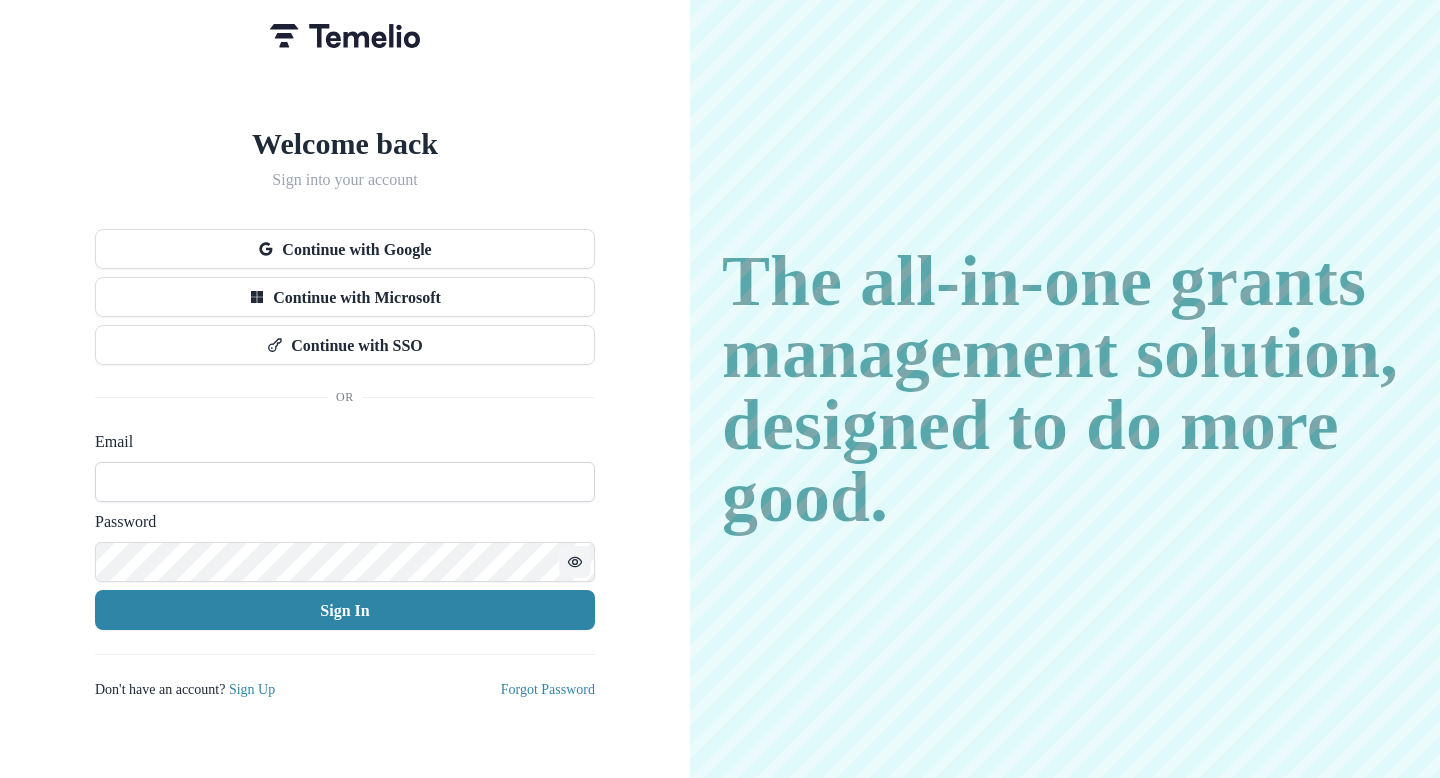 click at bounding box center (345, 482) 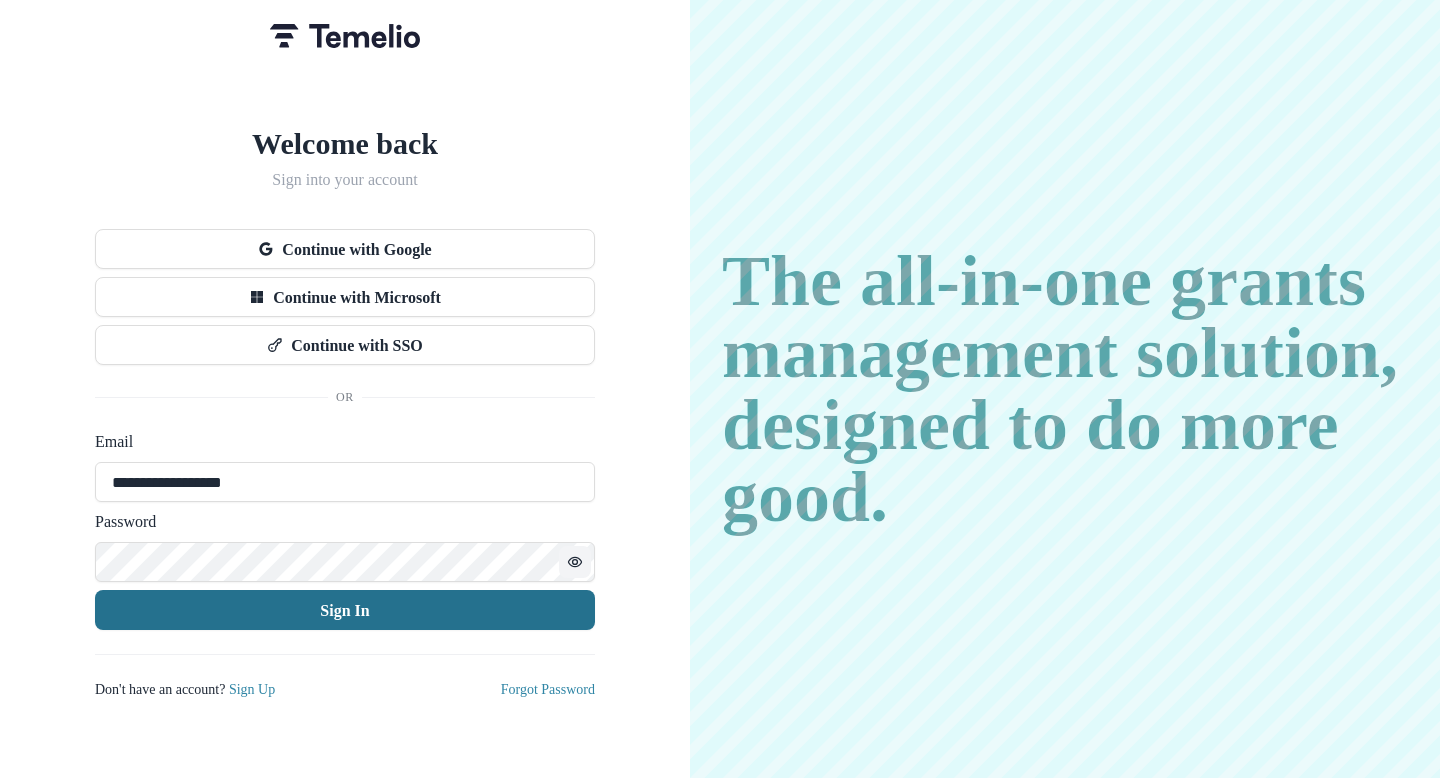 type on "**********" 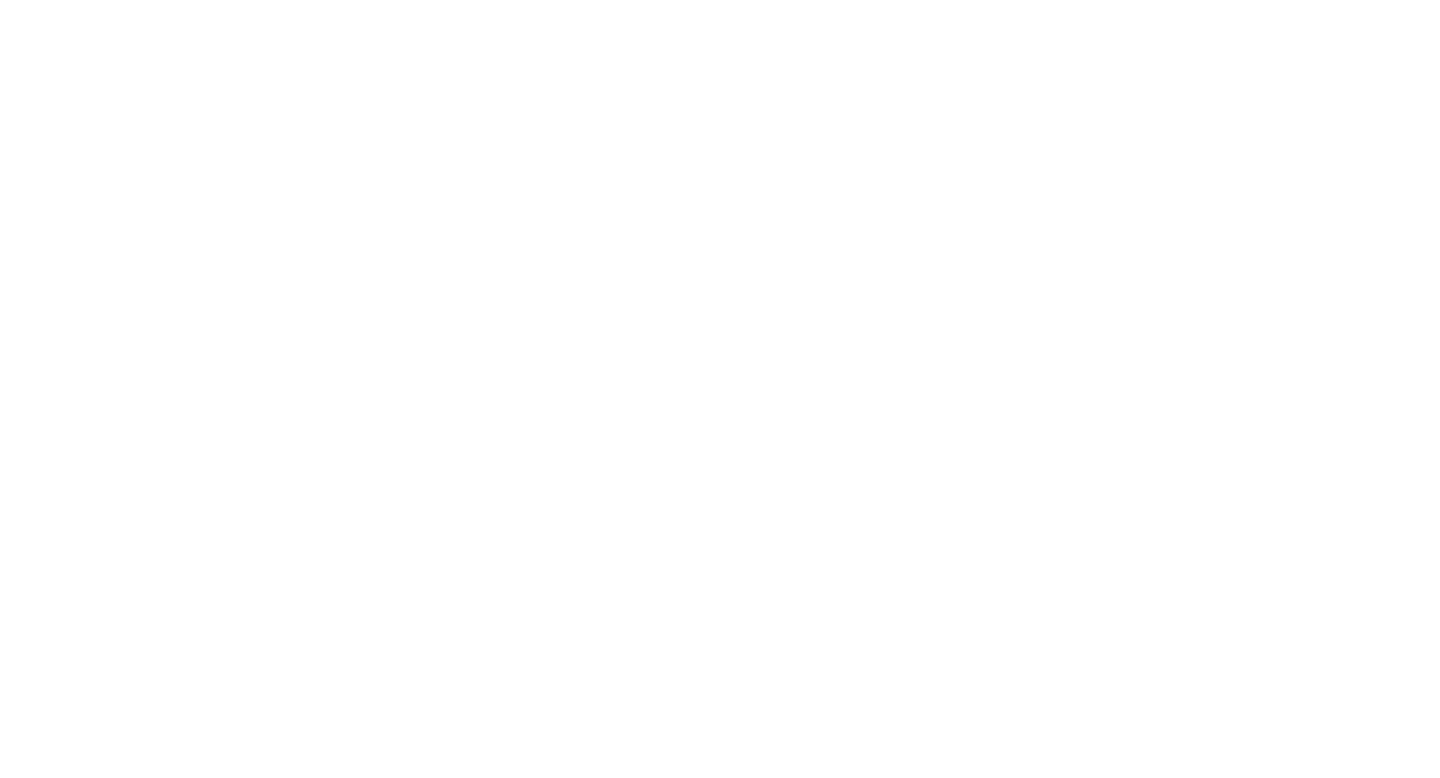 scroll, scrollTop: 0, scrollLeft: 0, axis: both 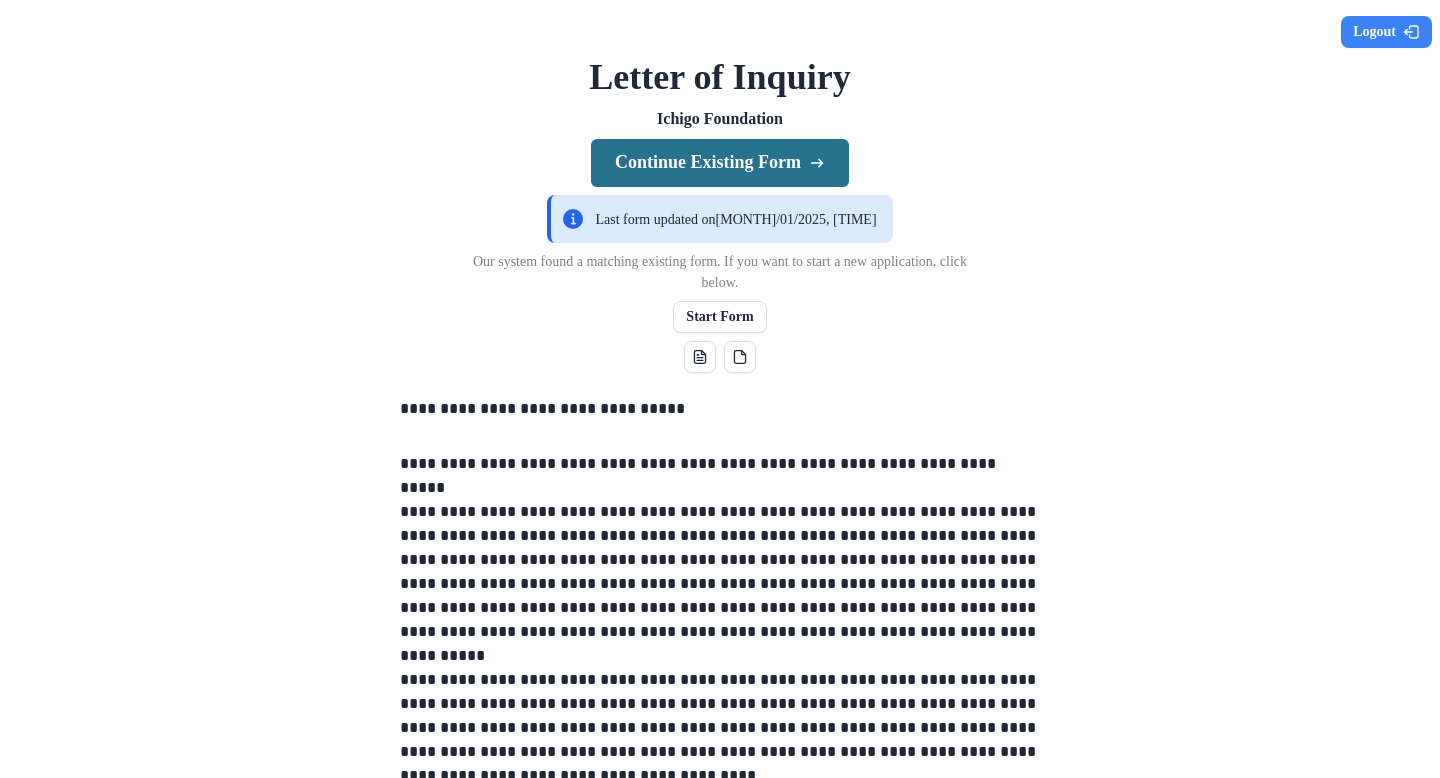 click on "Continue Existing Form" at bounding box center [720, 163] 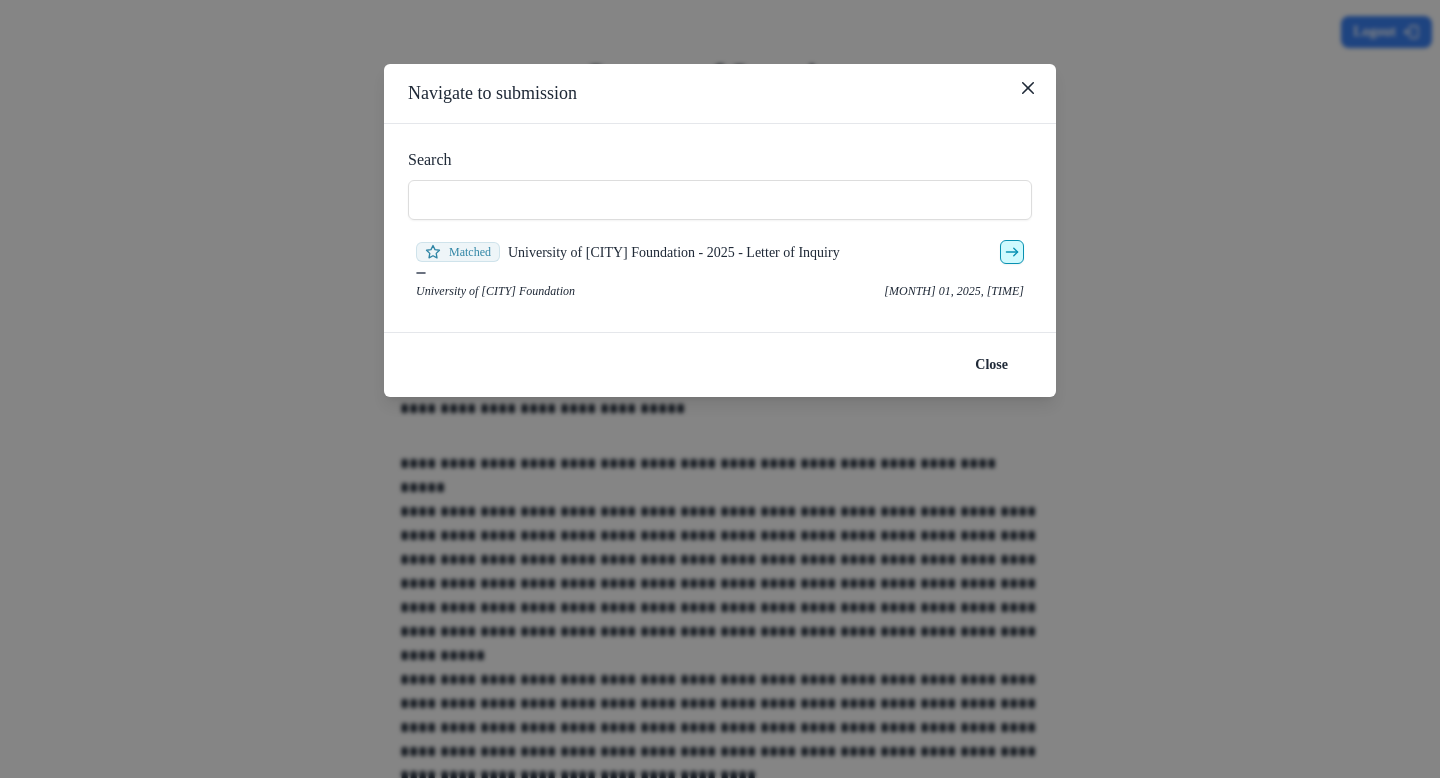 click at bounding box center (1016, 252) 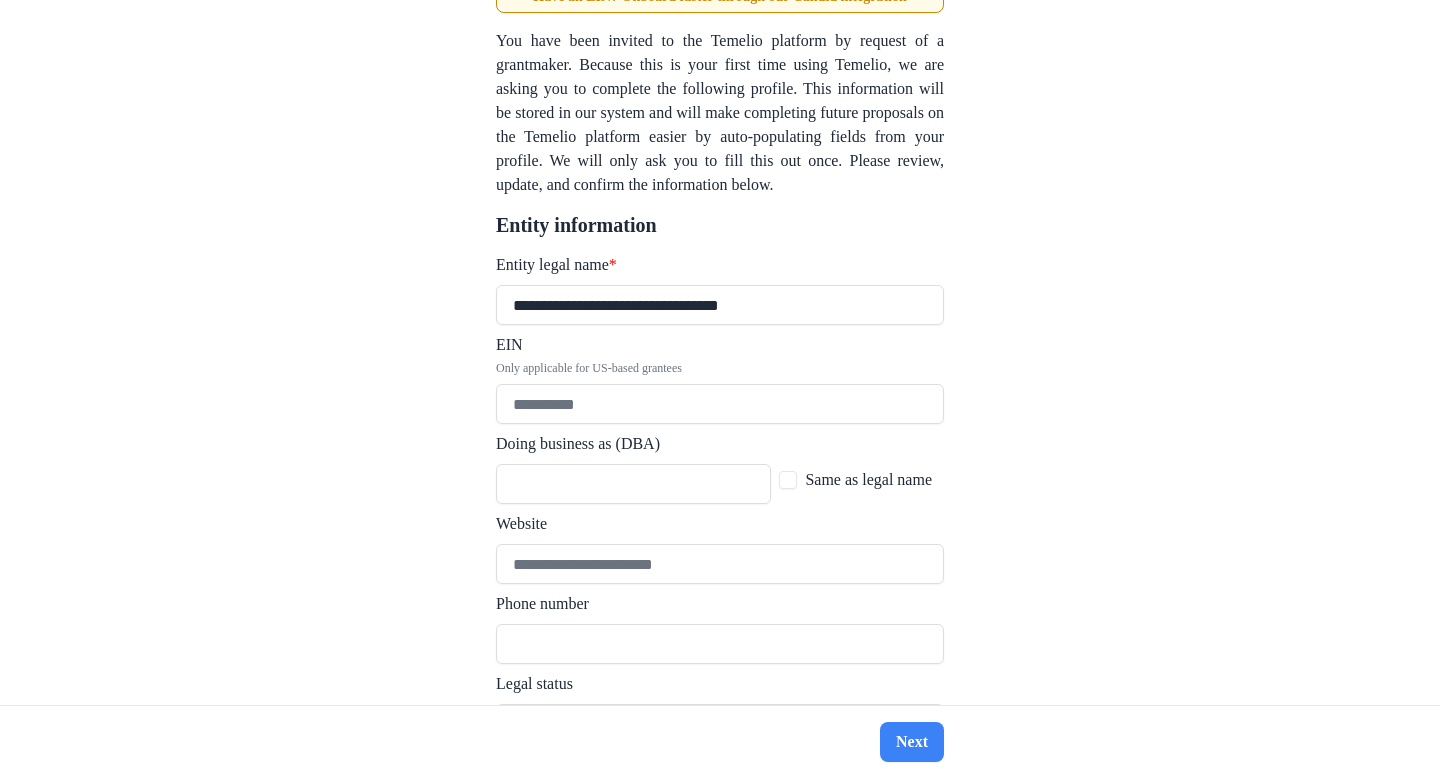 scroll, scrollTop: 255, scrollLeft: 0, axis: vertical 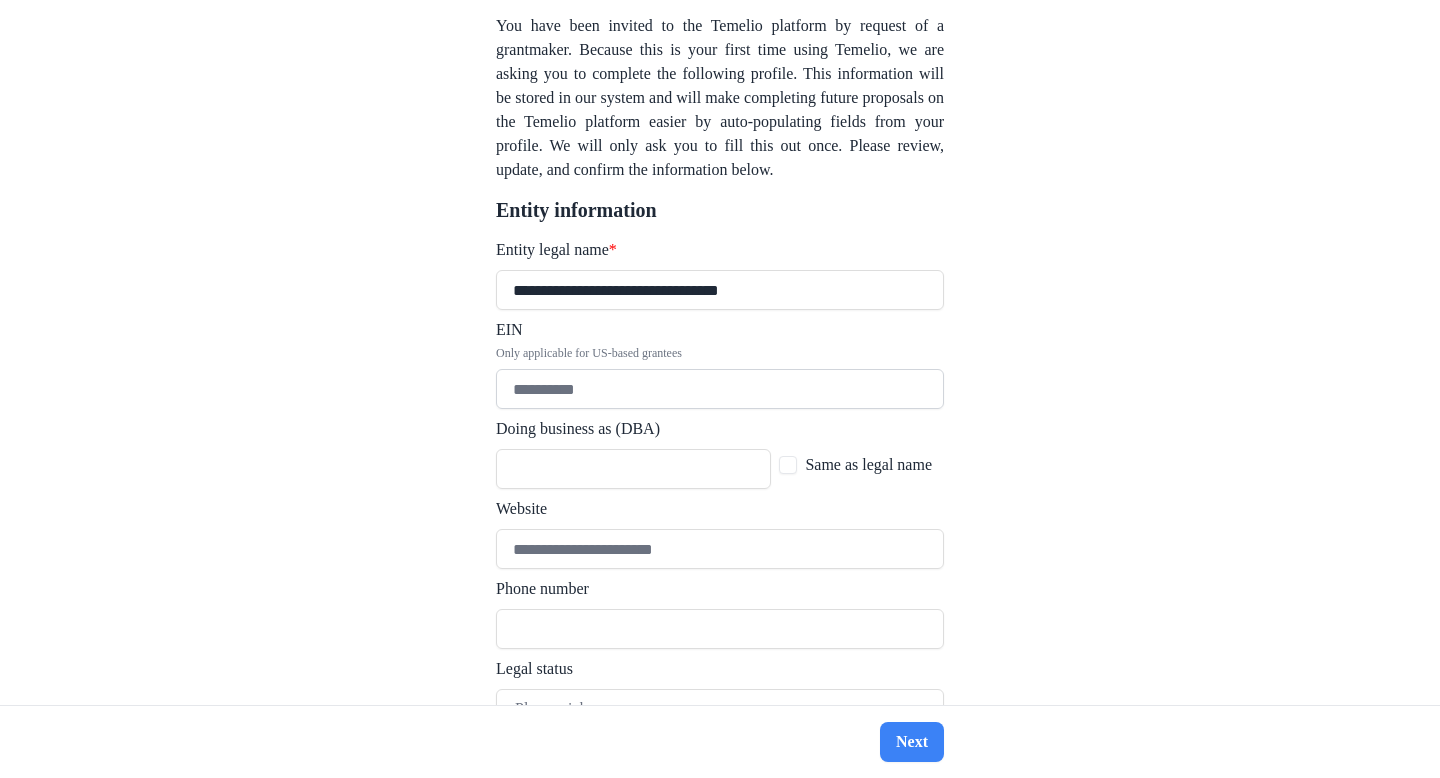 click on "EIN Only applicable for US-based grantees" at bounding box center [720, 389] 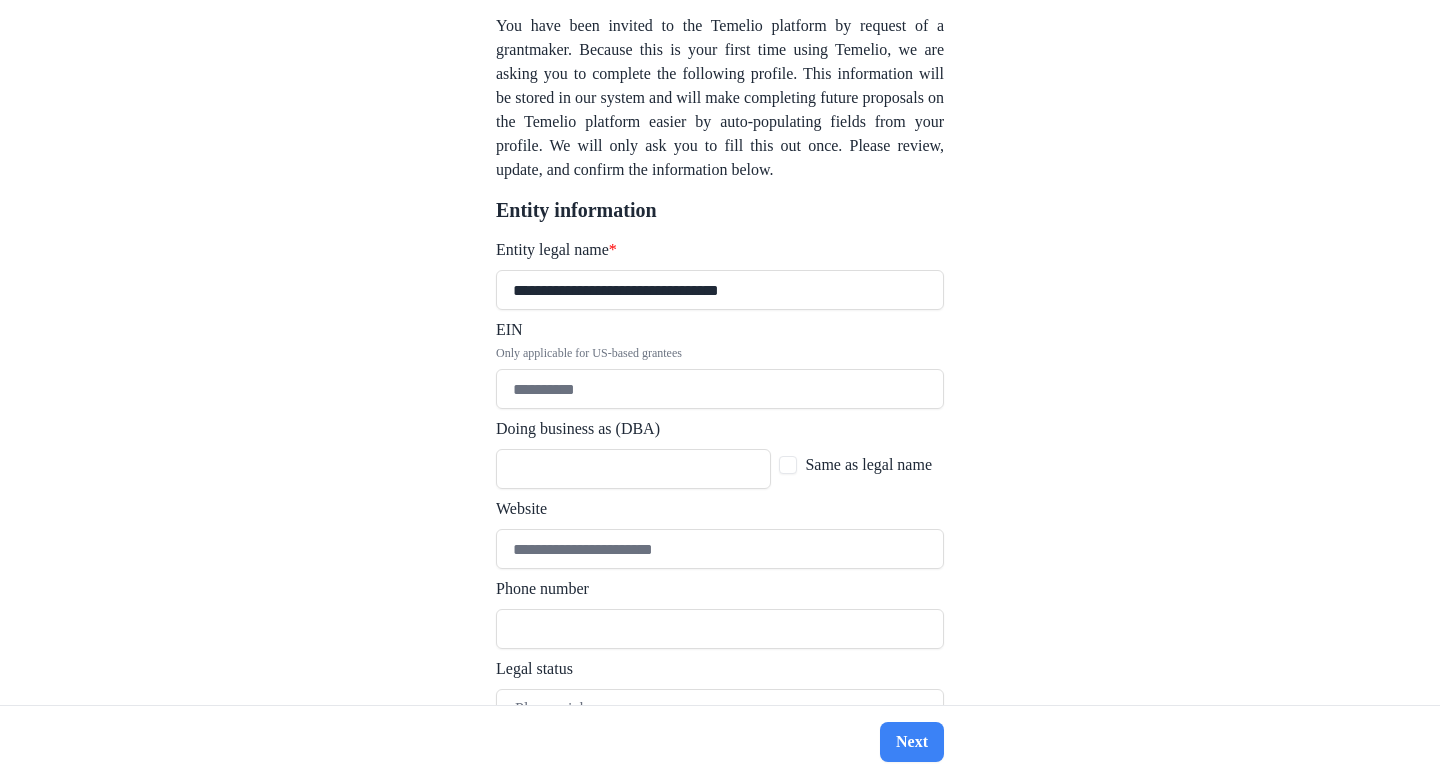 paste on "**********" 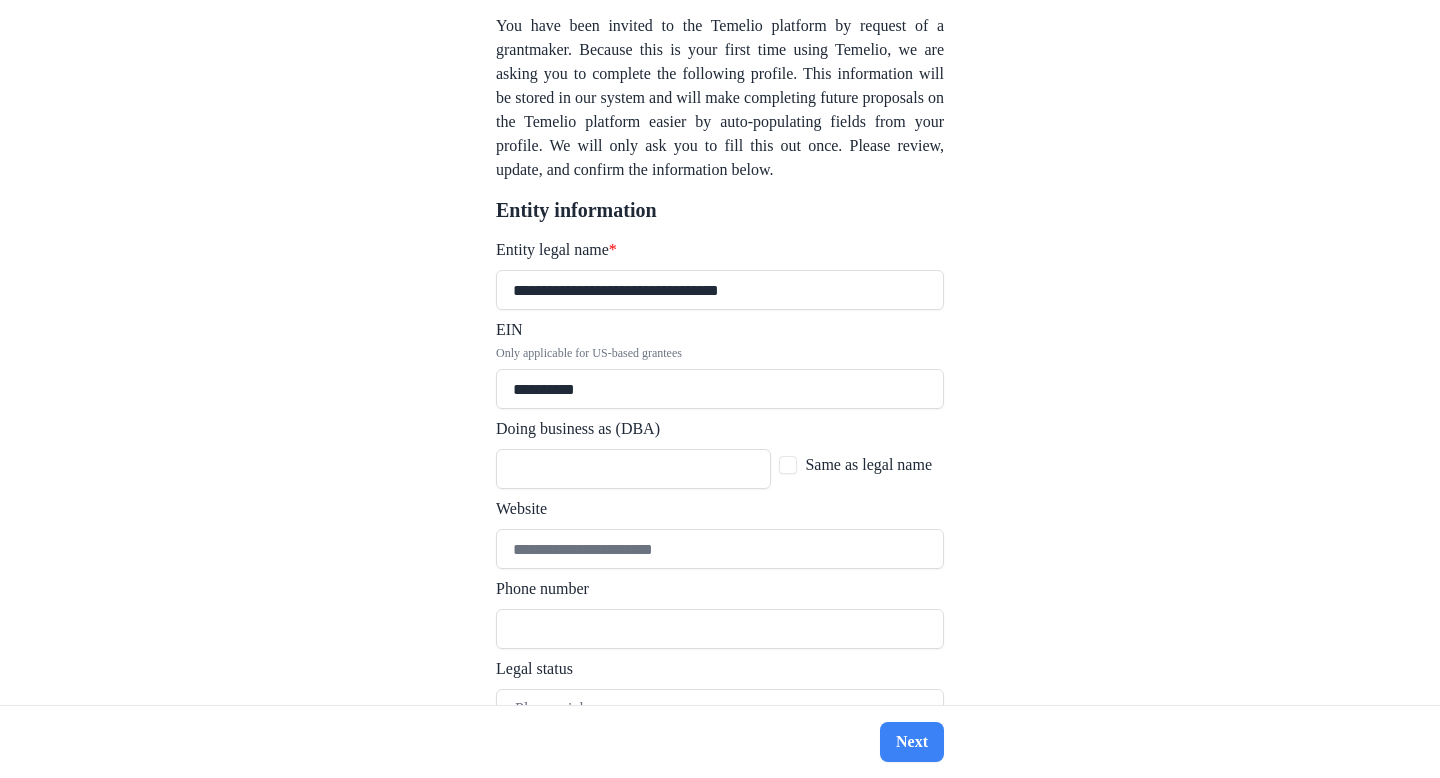 type on "**********" 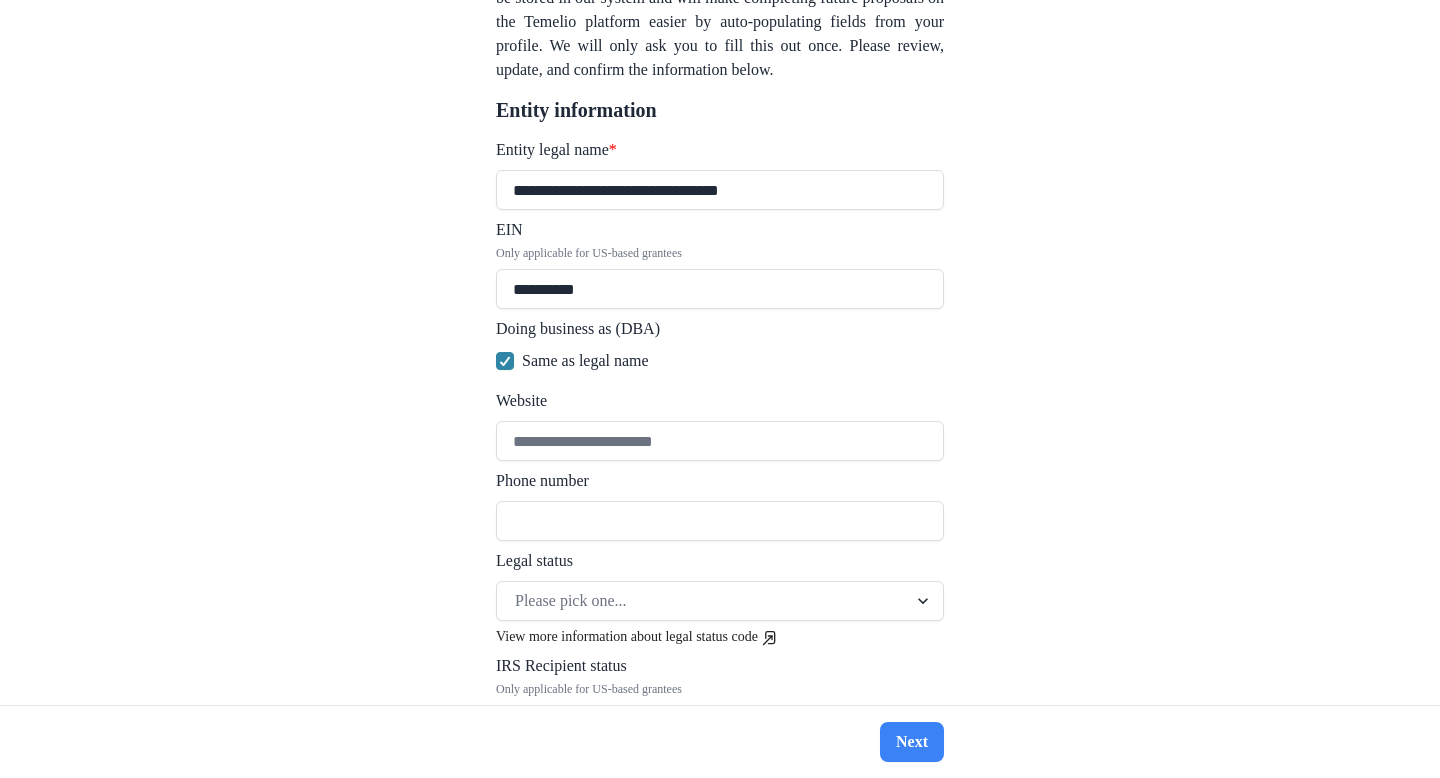 scroll, scrollTop: 370, scrollLeft: 0, axis: vertical 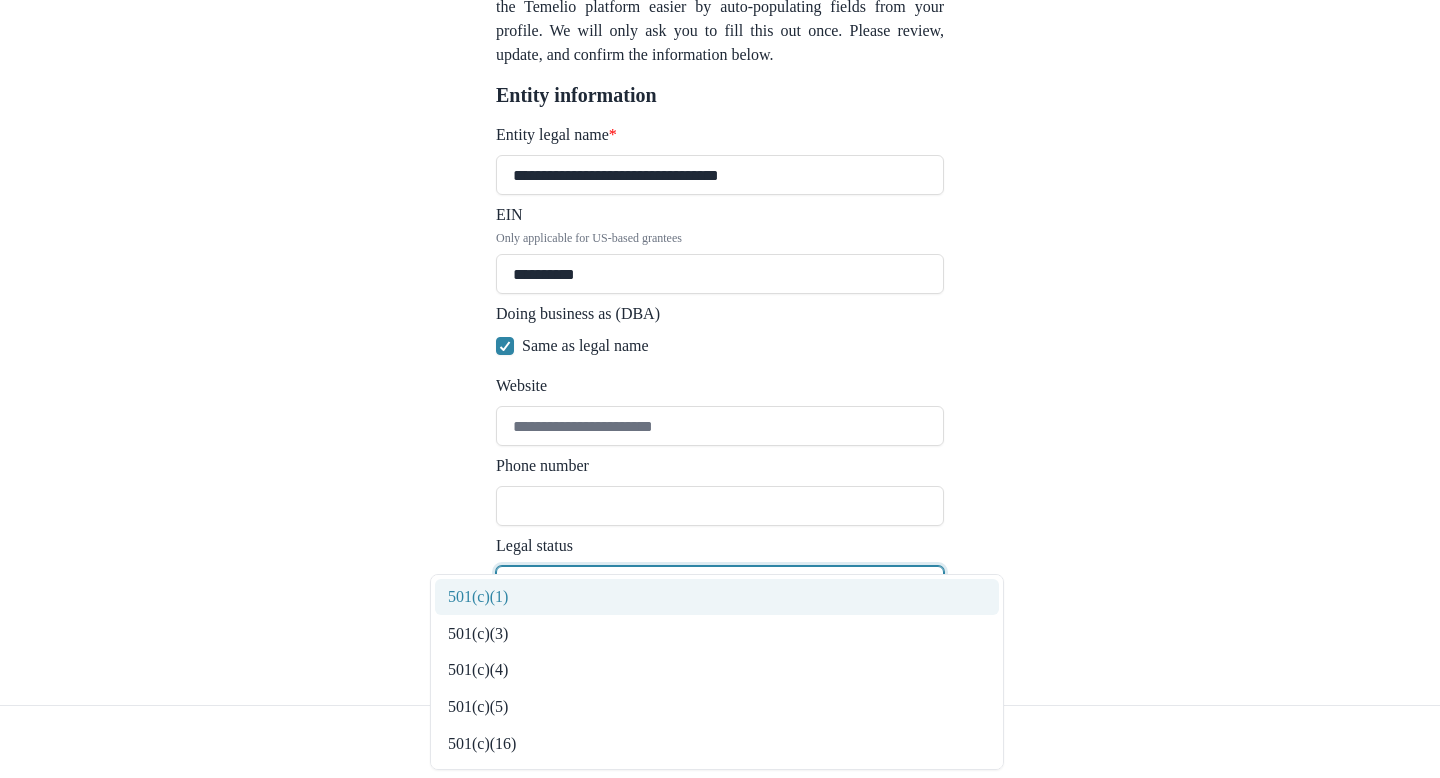 click at bounding box center (925, 586) 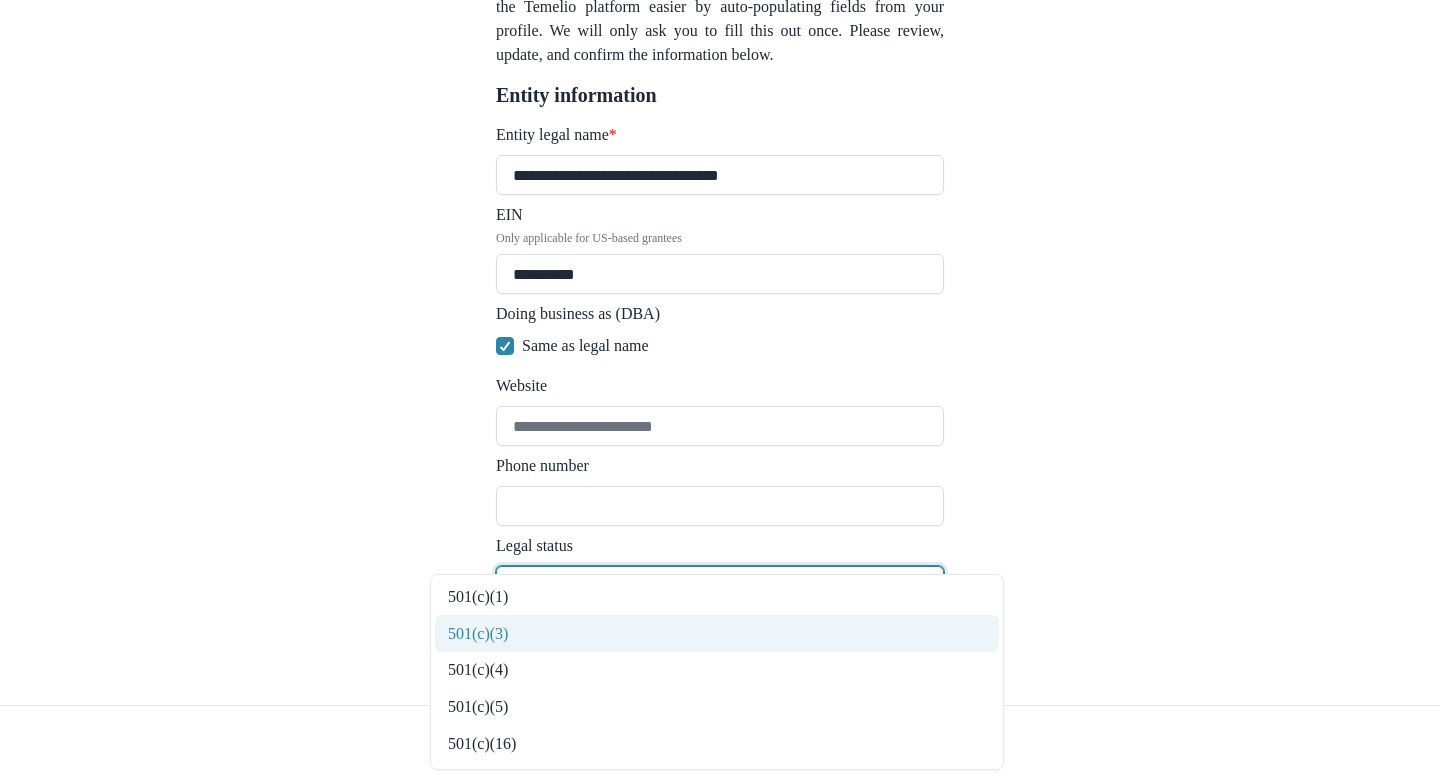 click on "501(c)(3)" at bounding box center [717, 633] 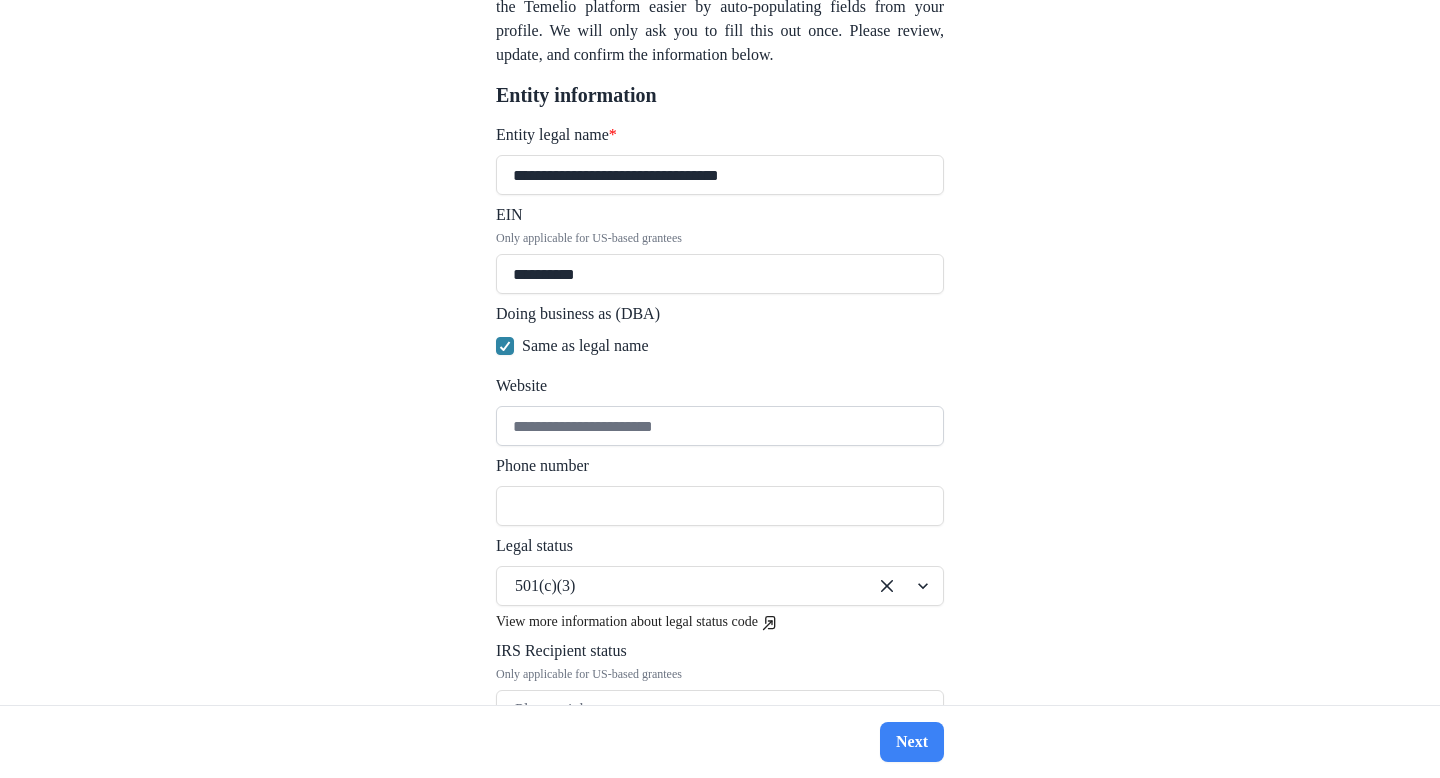 click on "Website" at bounding box center [720, 426] 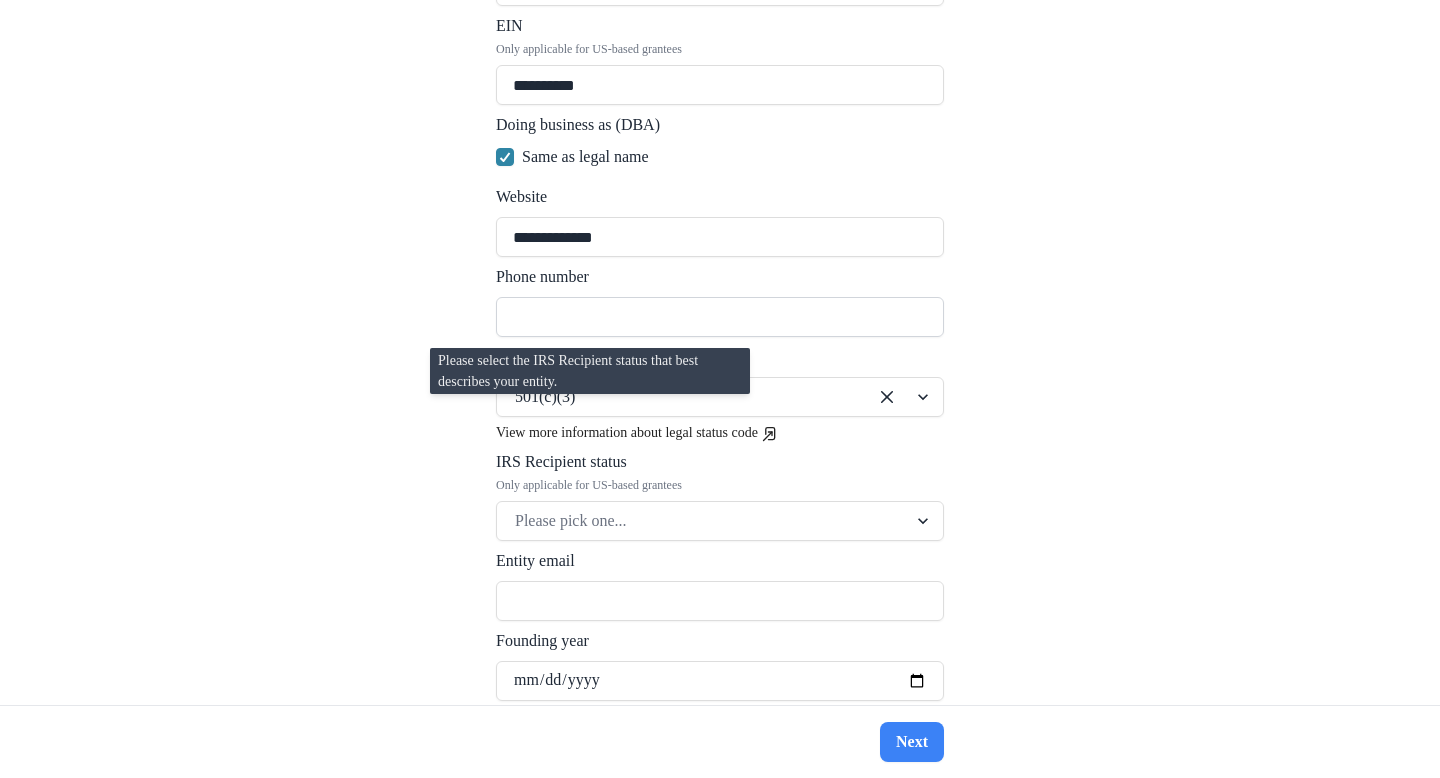 scroll, scrollTop: 573, scrollLeft: 0, axis: vertical 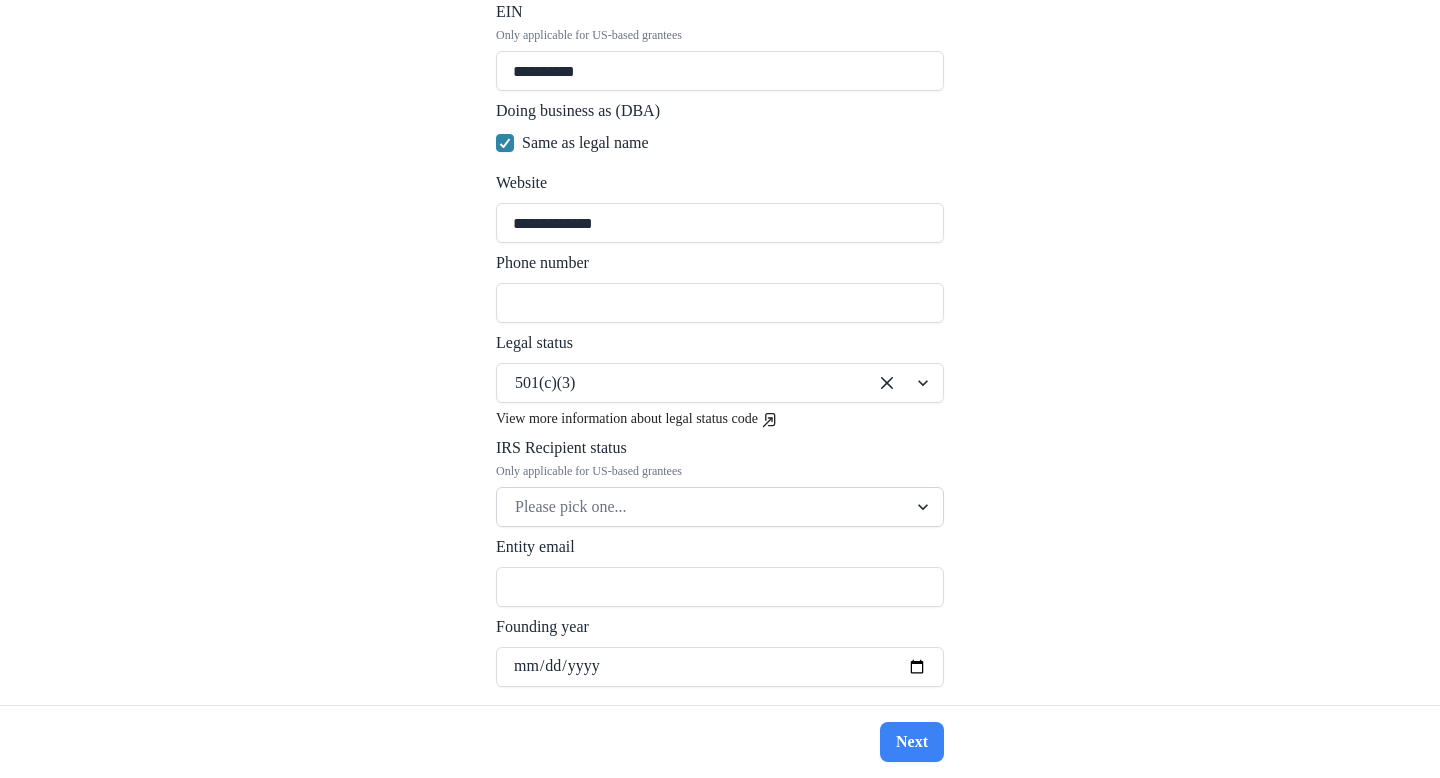 type on "**********" 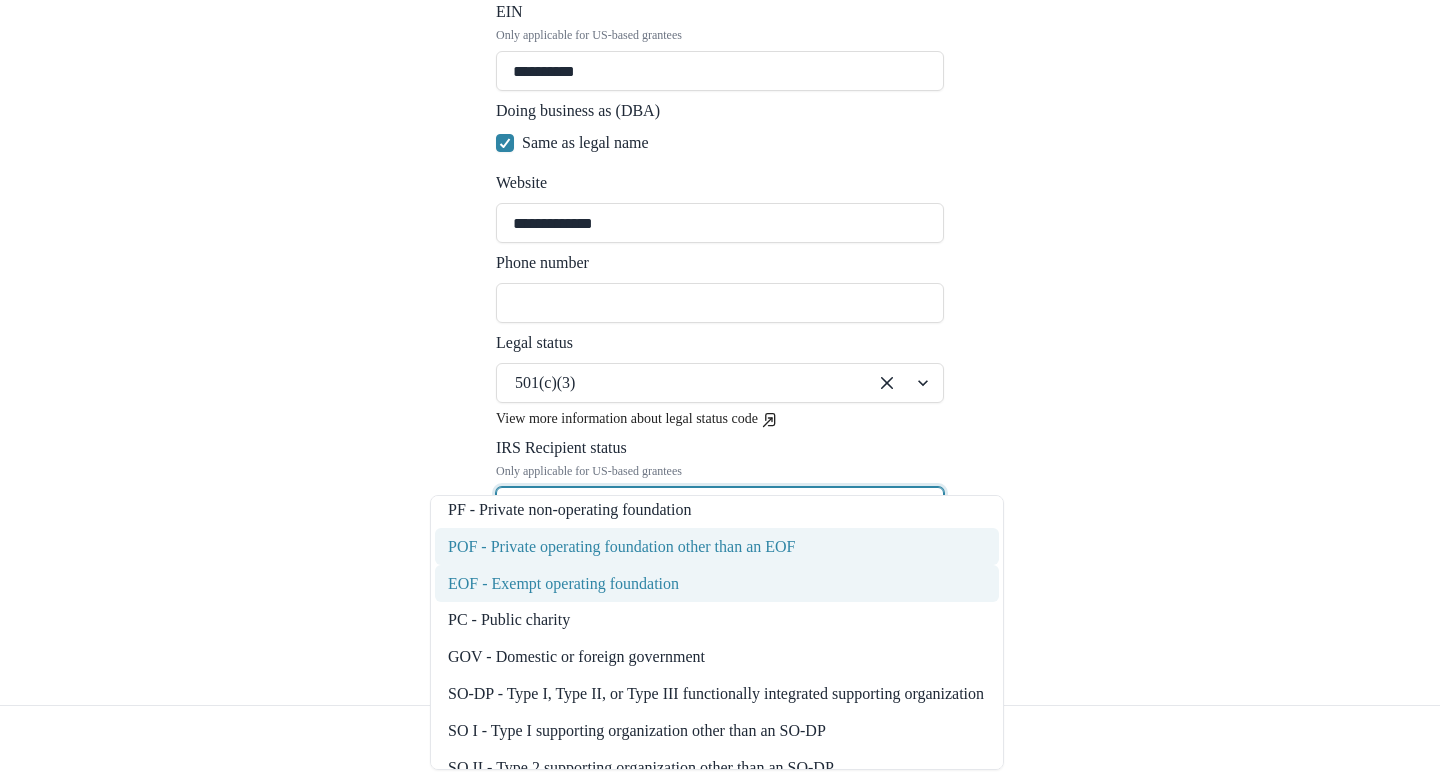 scroll, scrollTop: 0, scrollLeft: 0, axis: both 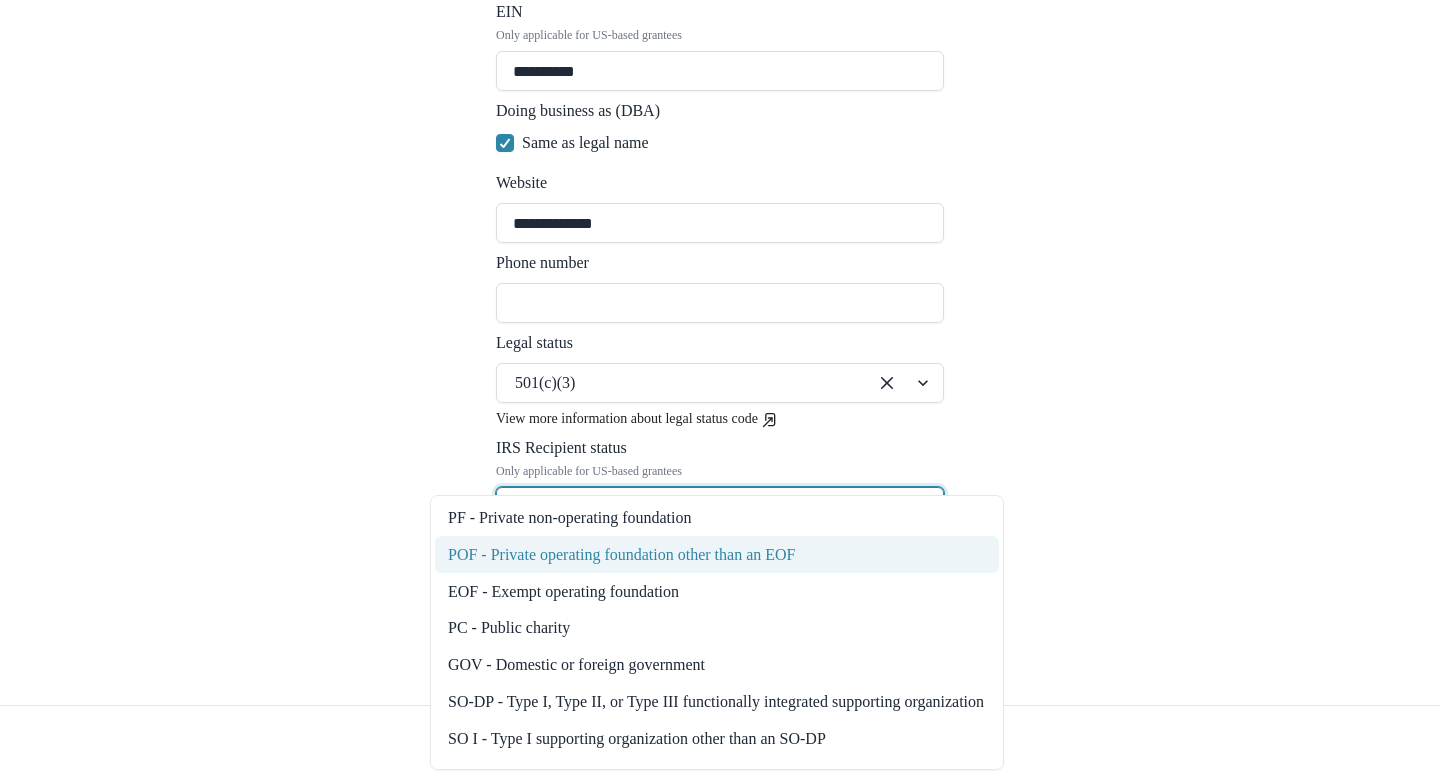 click on "POF - Private operating foundation other than an EOF" at bounding box center (717, 554) 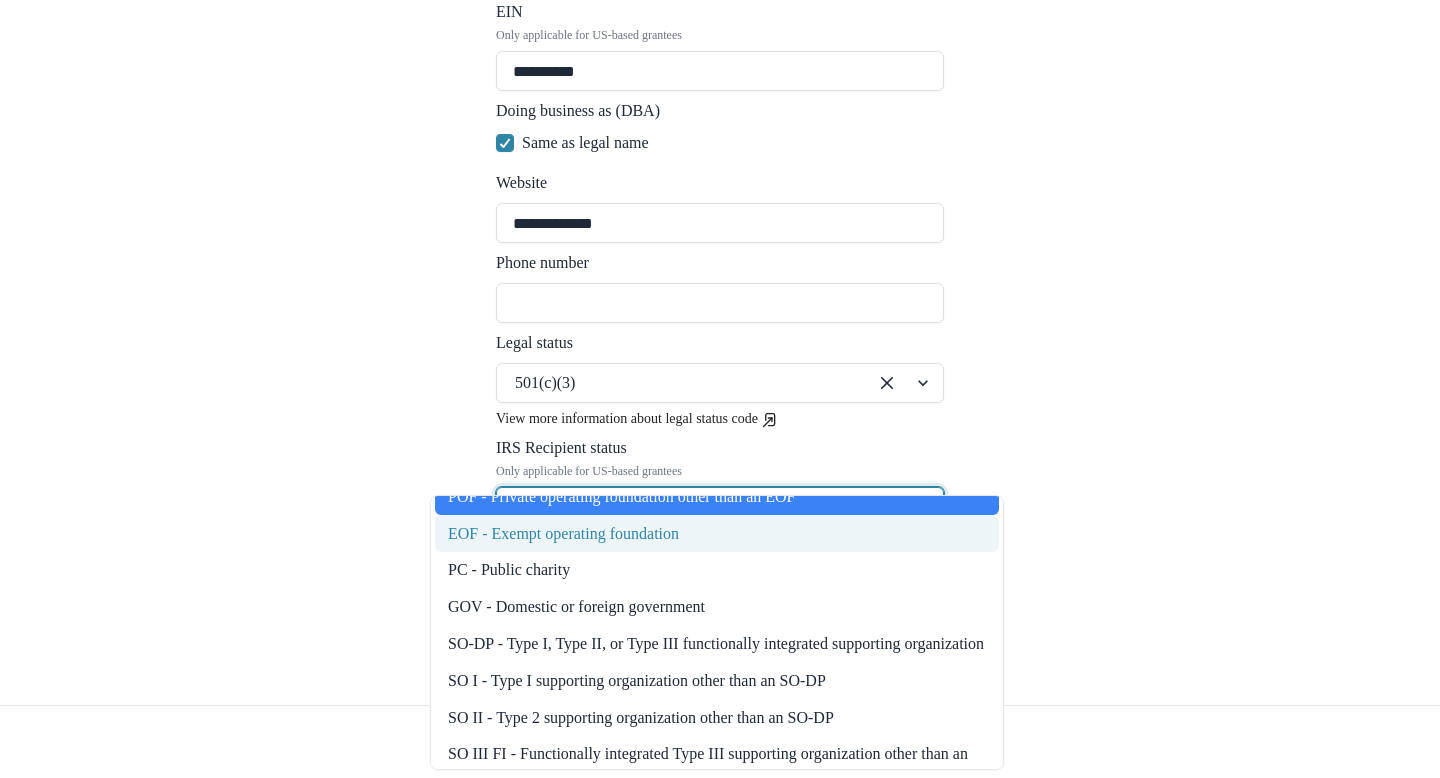 scroll, scrollTop: 0, scrollLeft: 0, axis: both 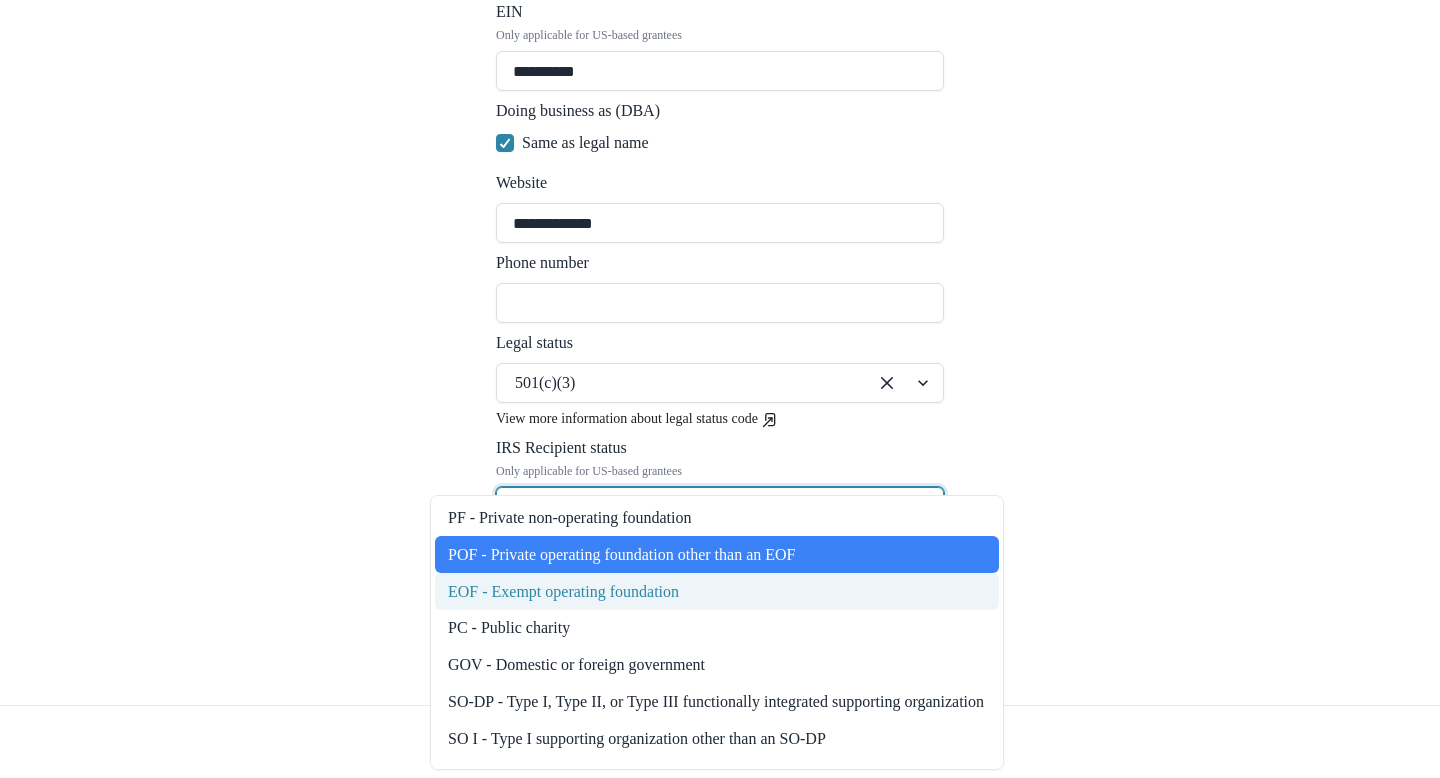 click on "EOF - Exempt operating foundation" at bounding box center (717, 591) 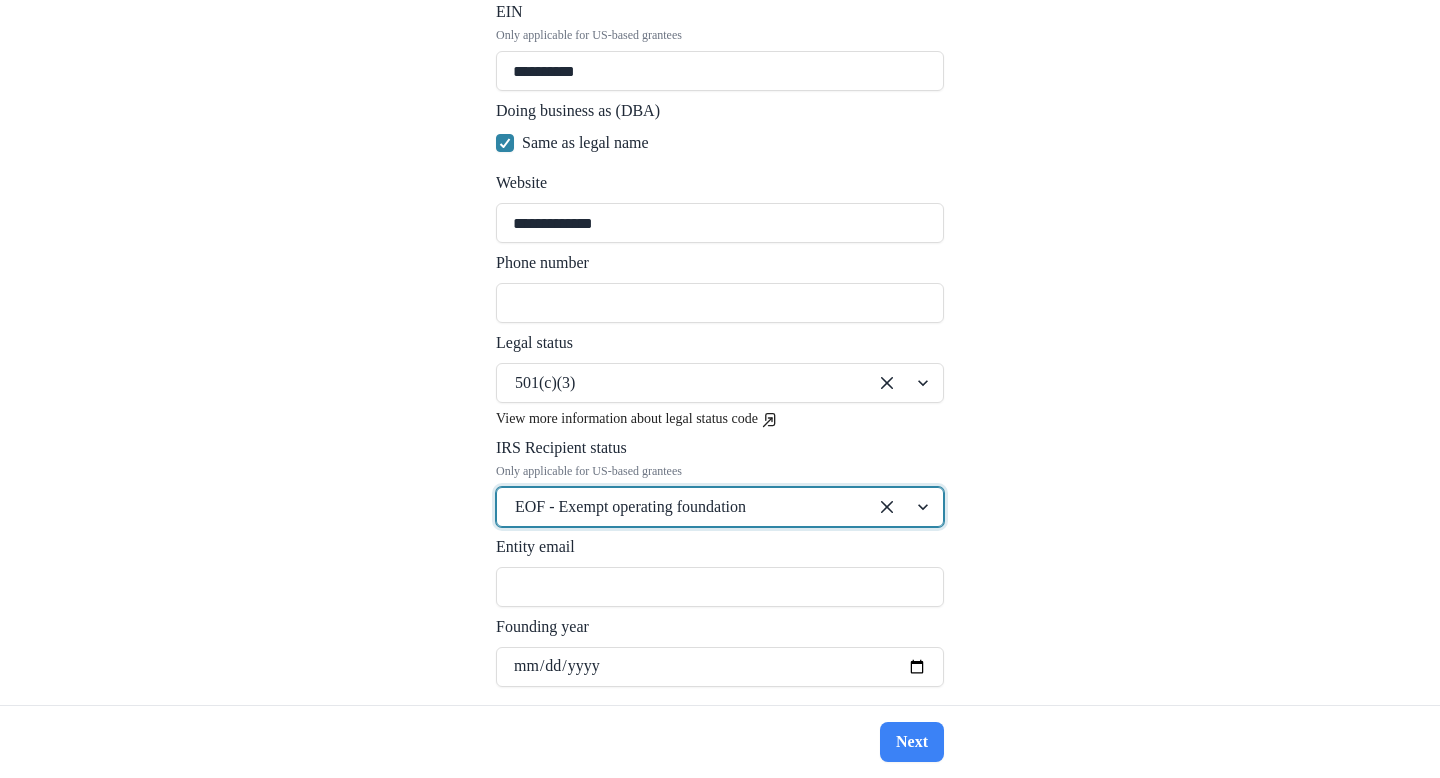 click at bounding box center (905, 383) 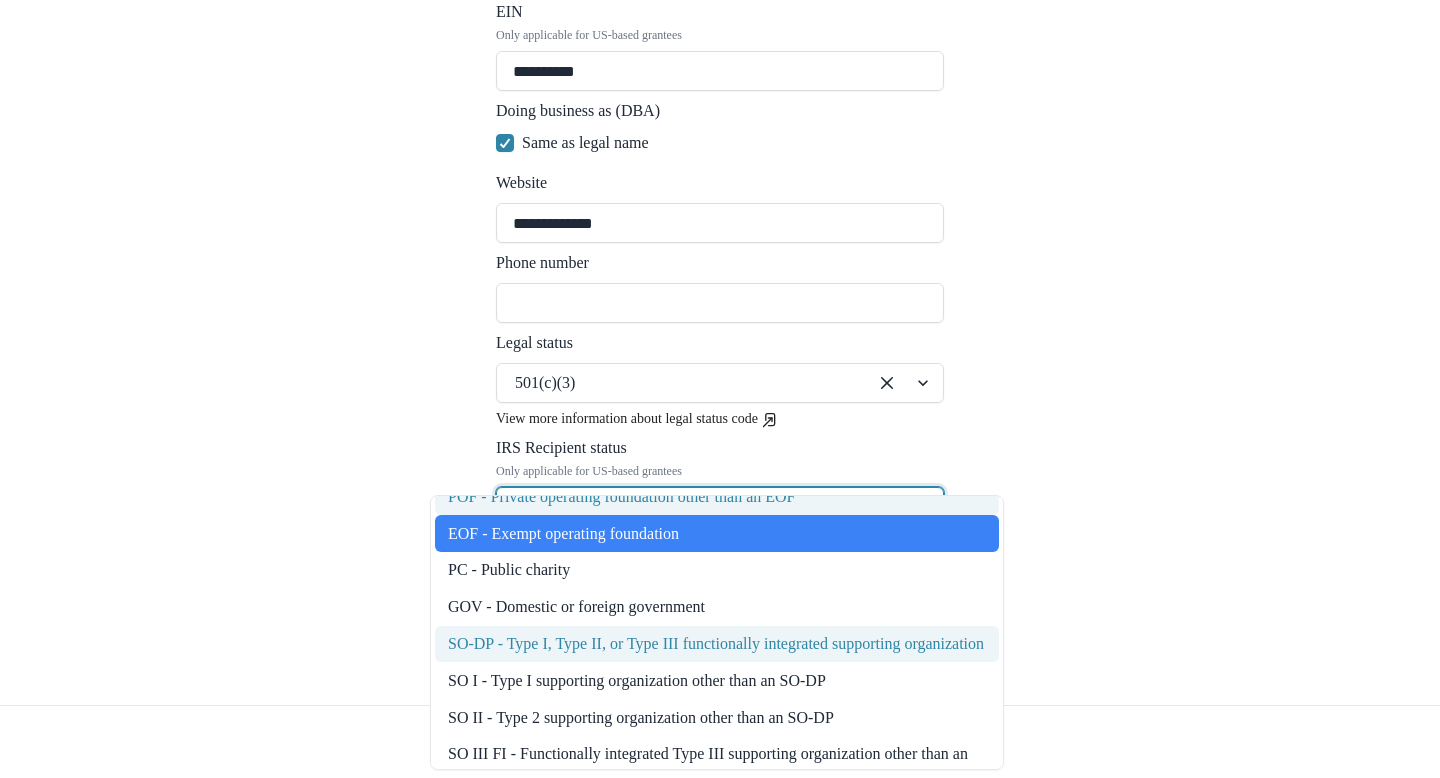 scroll, scrollTop: 0, scrollLeft: 0, axis: both 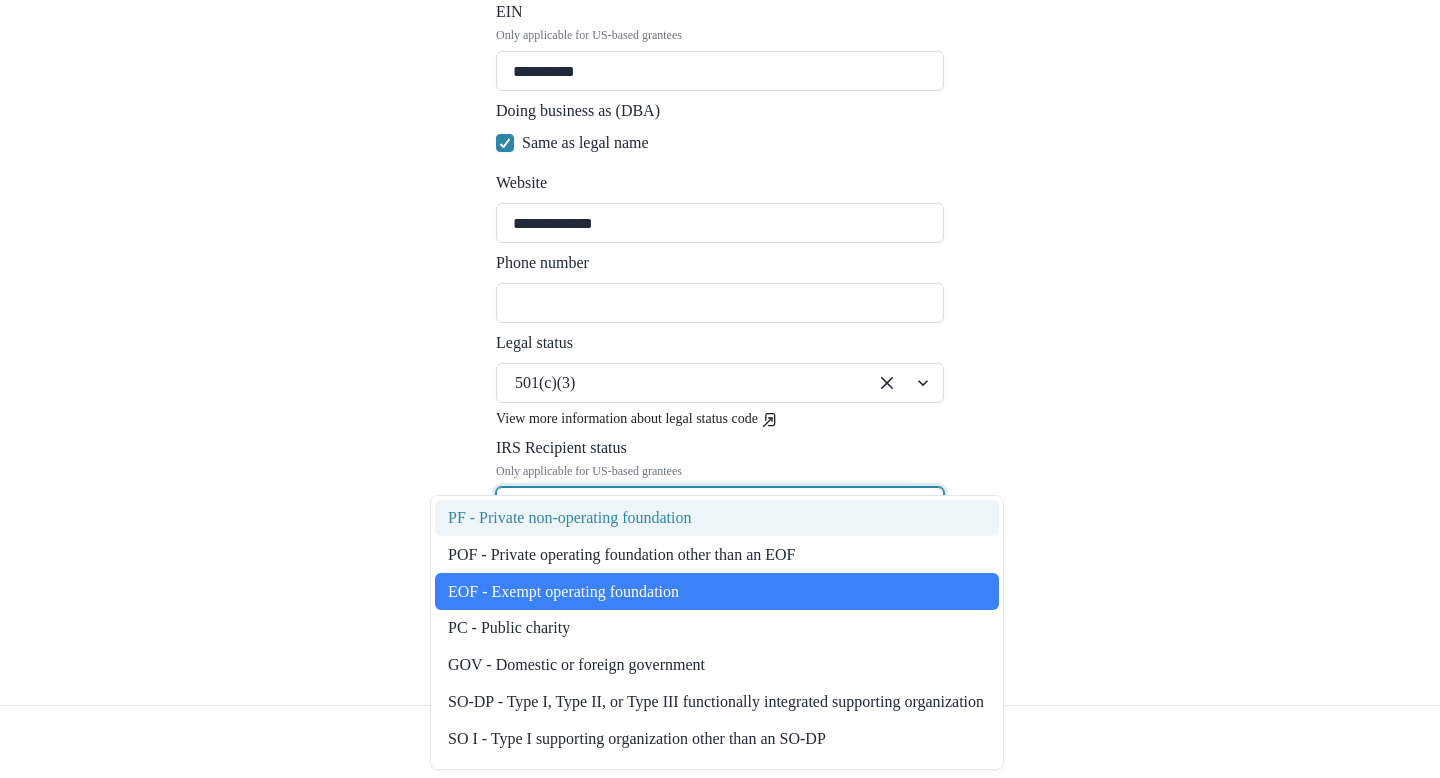 drag, startPoint x: 658, startPoint y: 638, endPoint x: 549, endPoint y: 522, distance: 159.17601 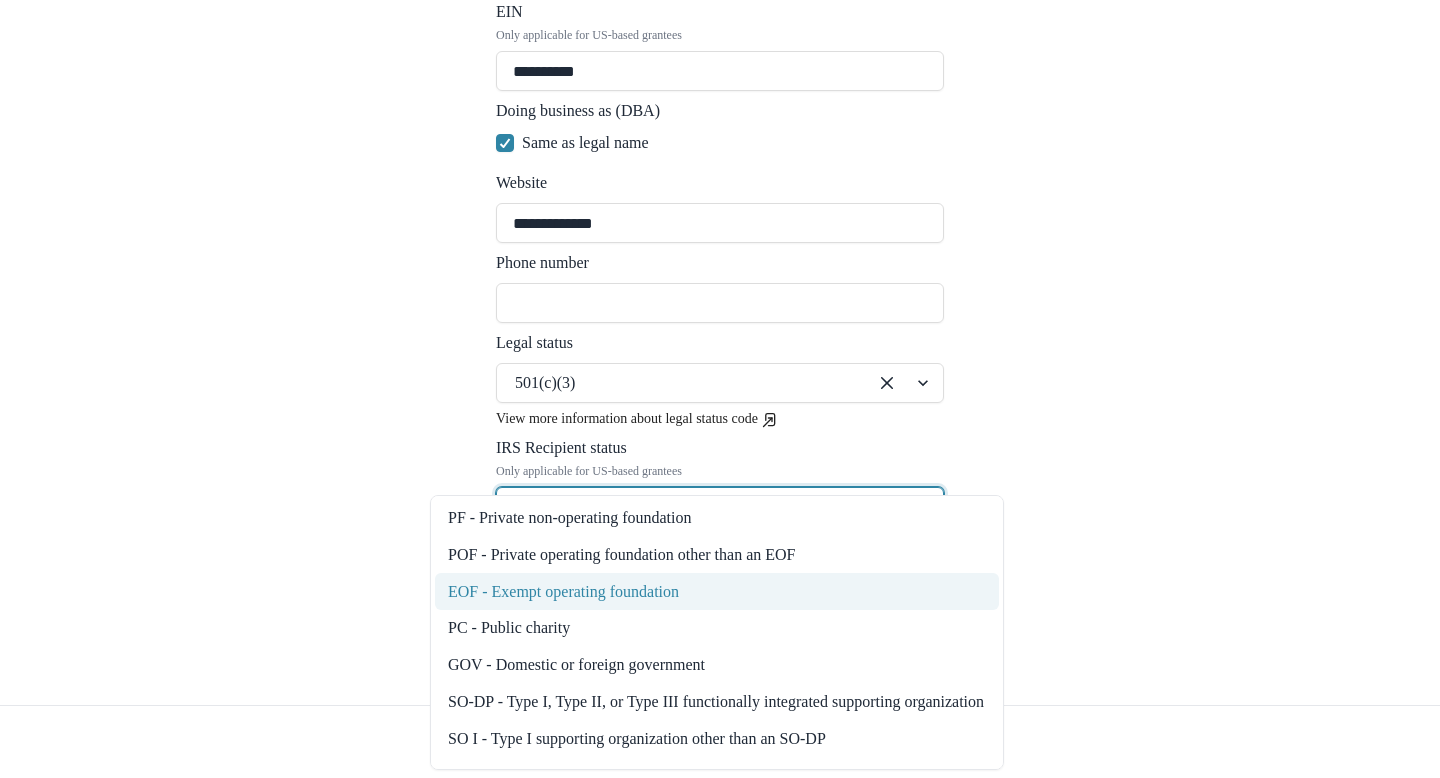 click on "EOF - Exempt operating foundation" at bounding box center (717, 591) 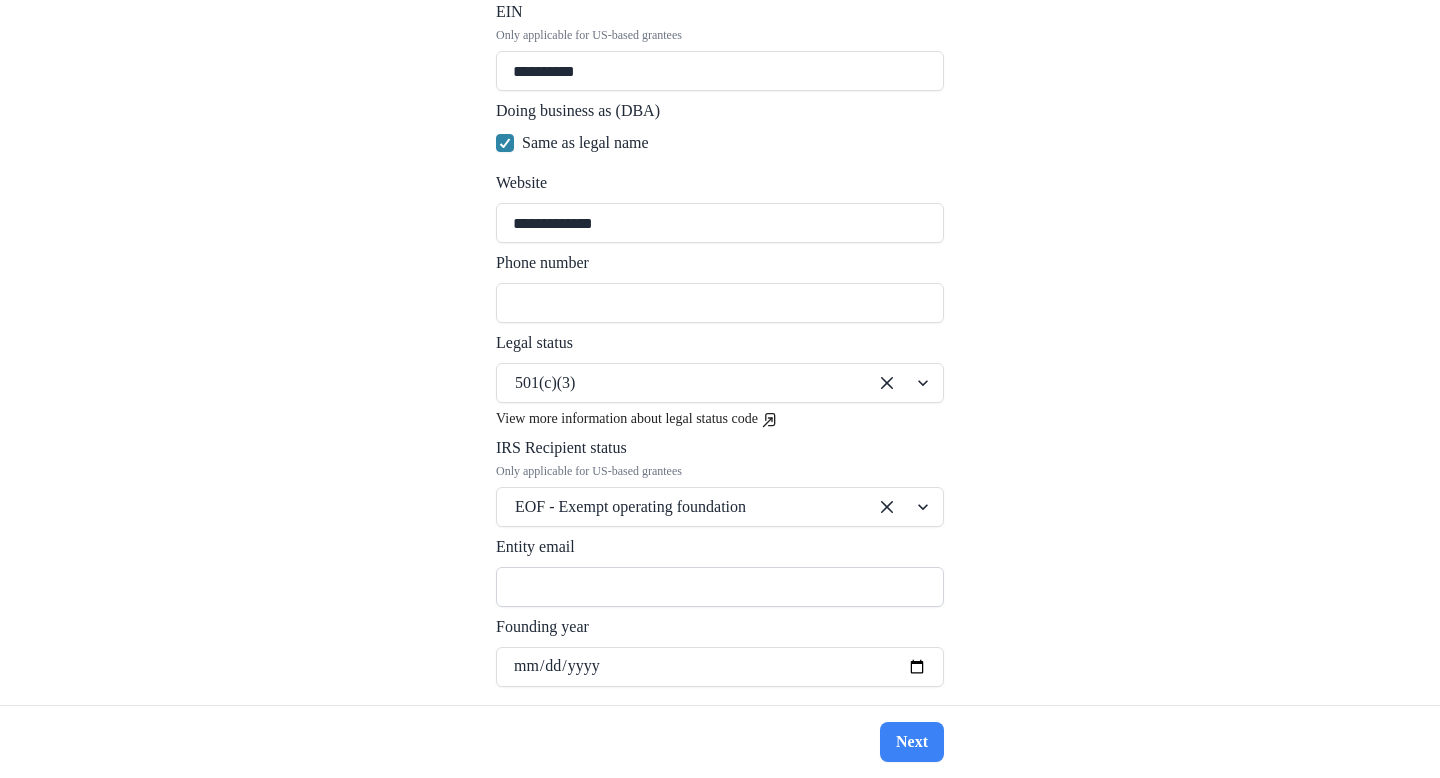 click on "Entity email" at bounding box center (720, 587) 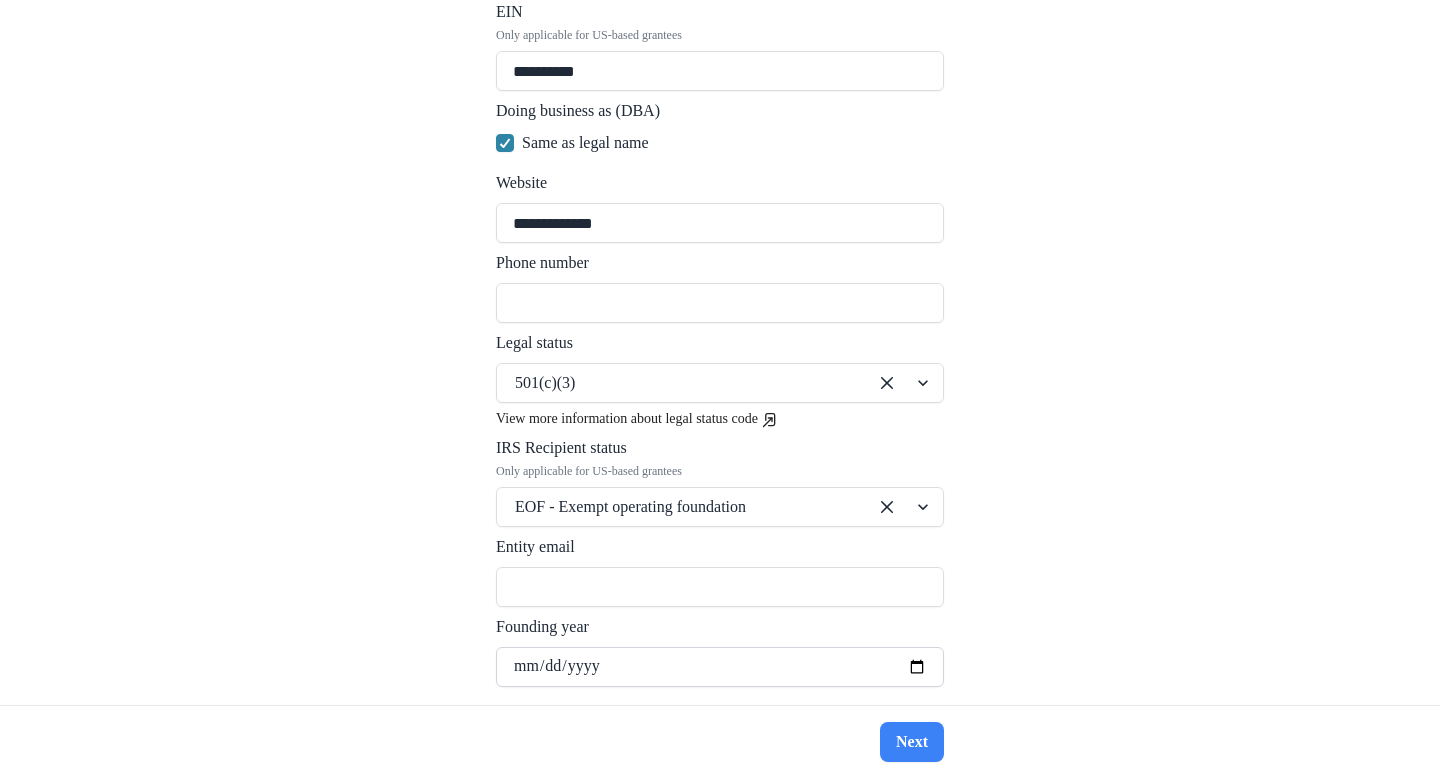 click on "Founding year" at bounding box center (720, 667) 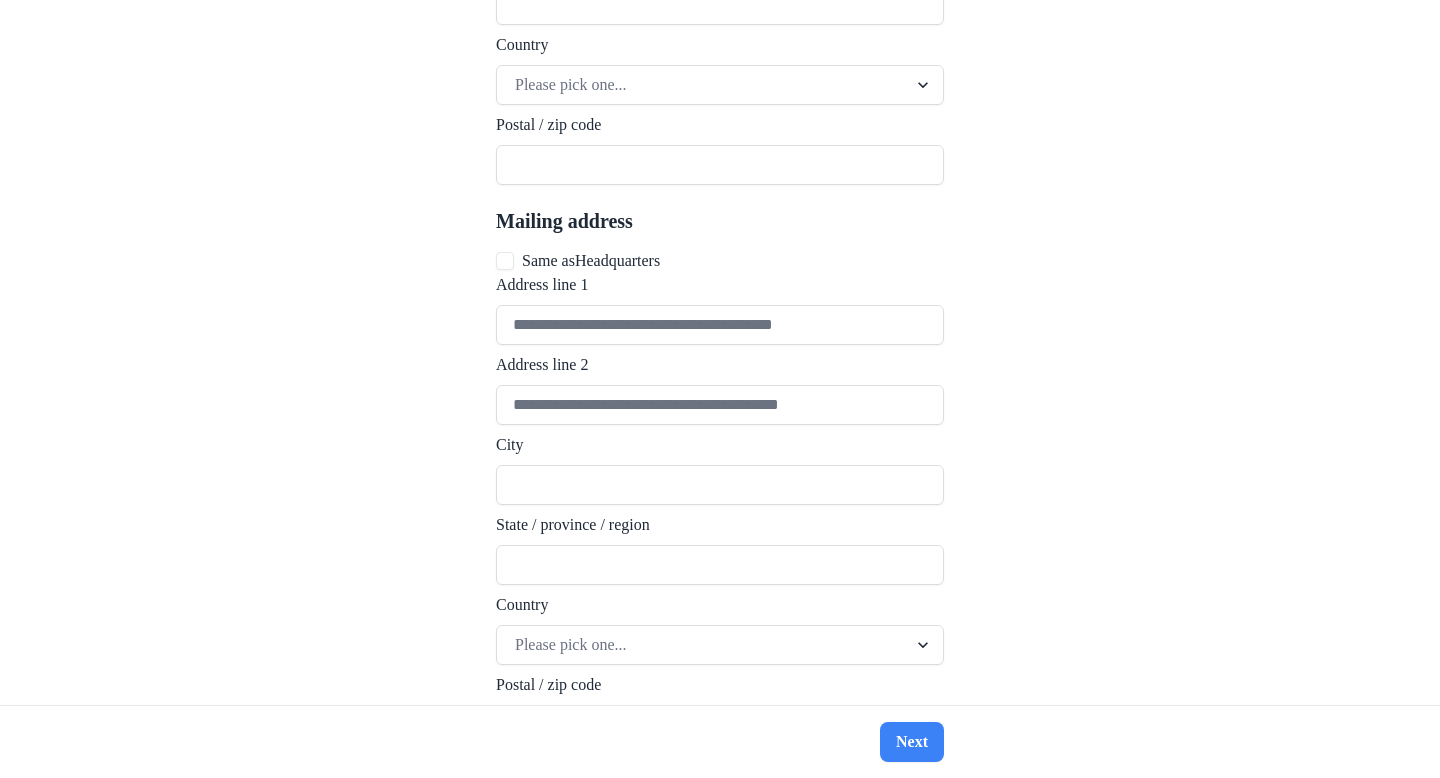 scroll, scrollTop: 1878, scrollLeft: 0, axis: vertical 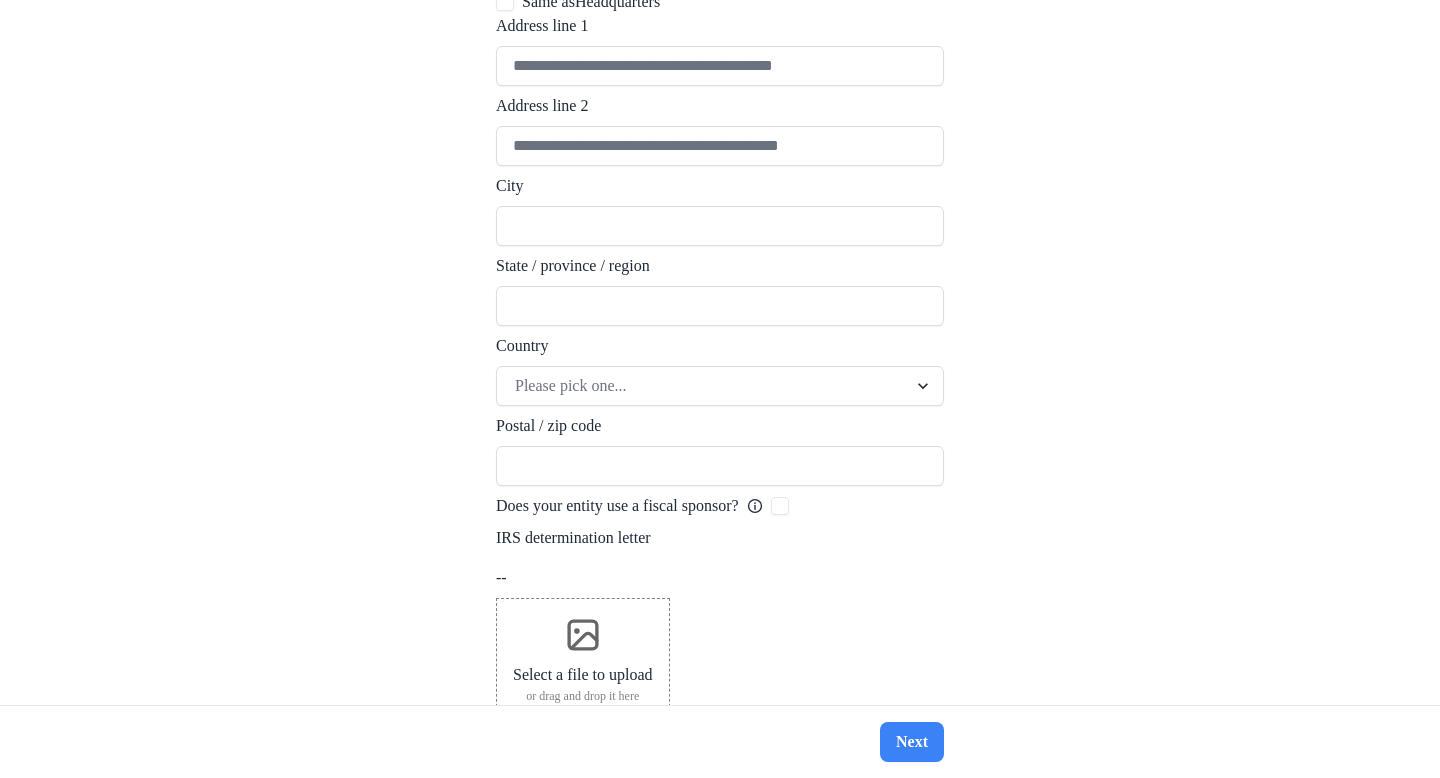 click on "Does your entity use a fiscal sponsor?" at bounding box center (617, 506) 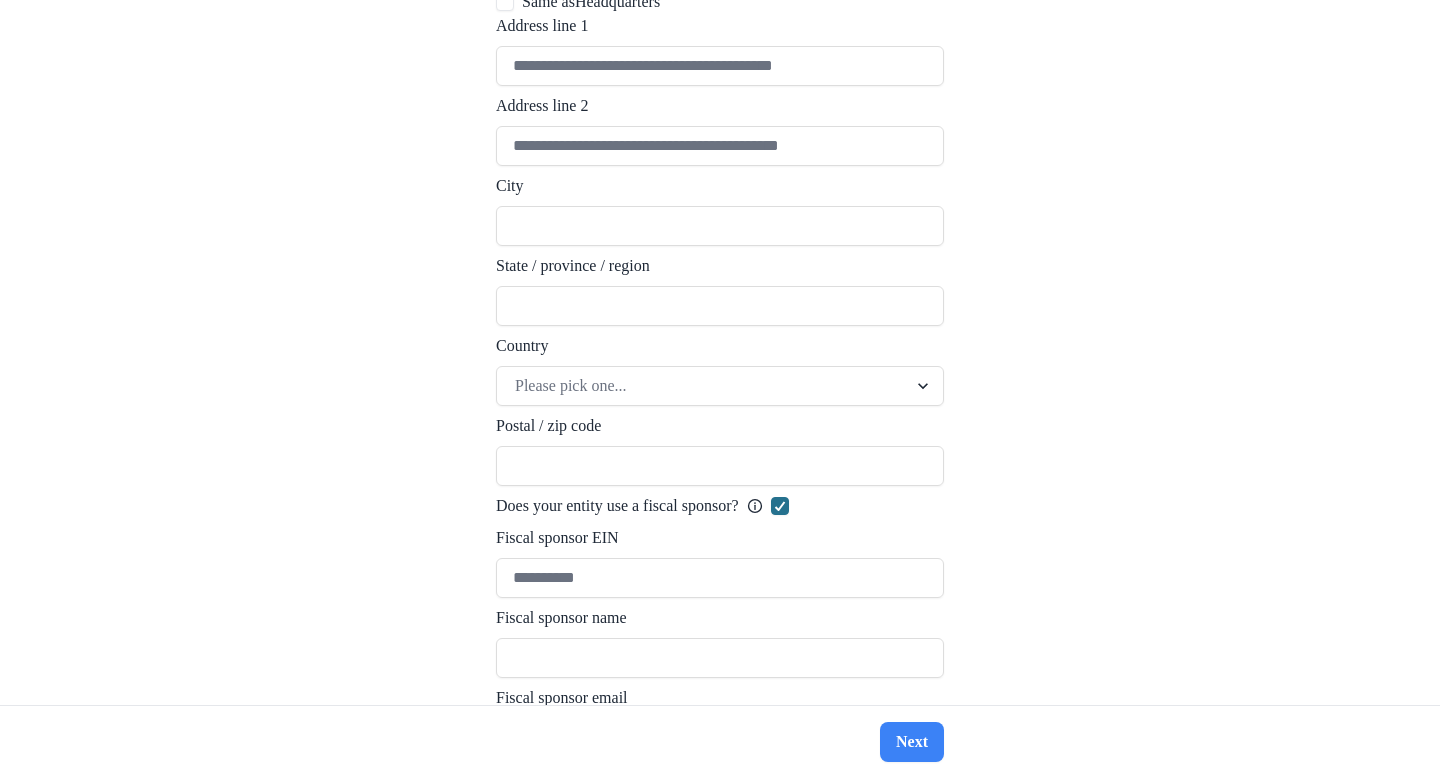 click at bounding box center [780, 506] 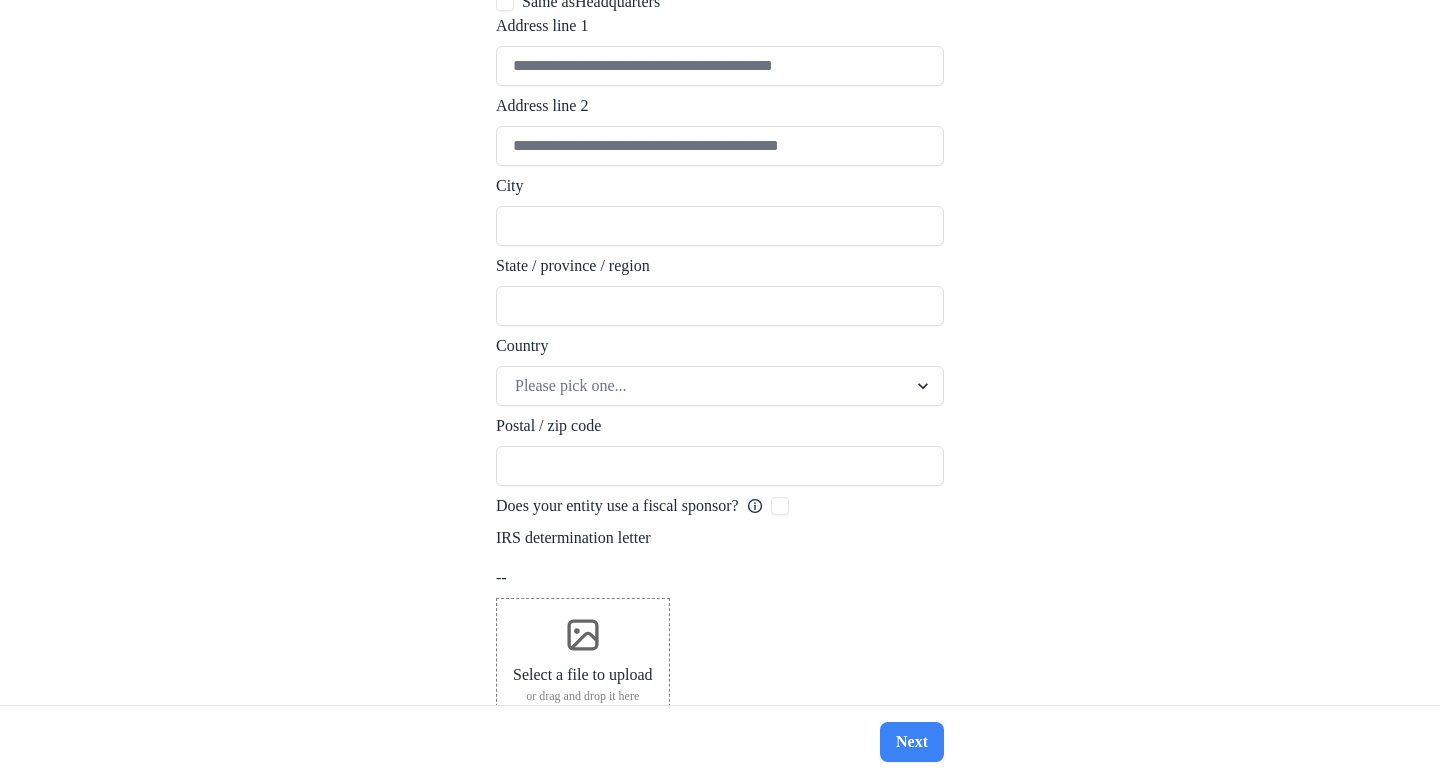 click on "Select a file to upload or drag and drop it here" at bounding box center (583, 660) 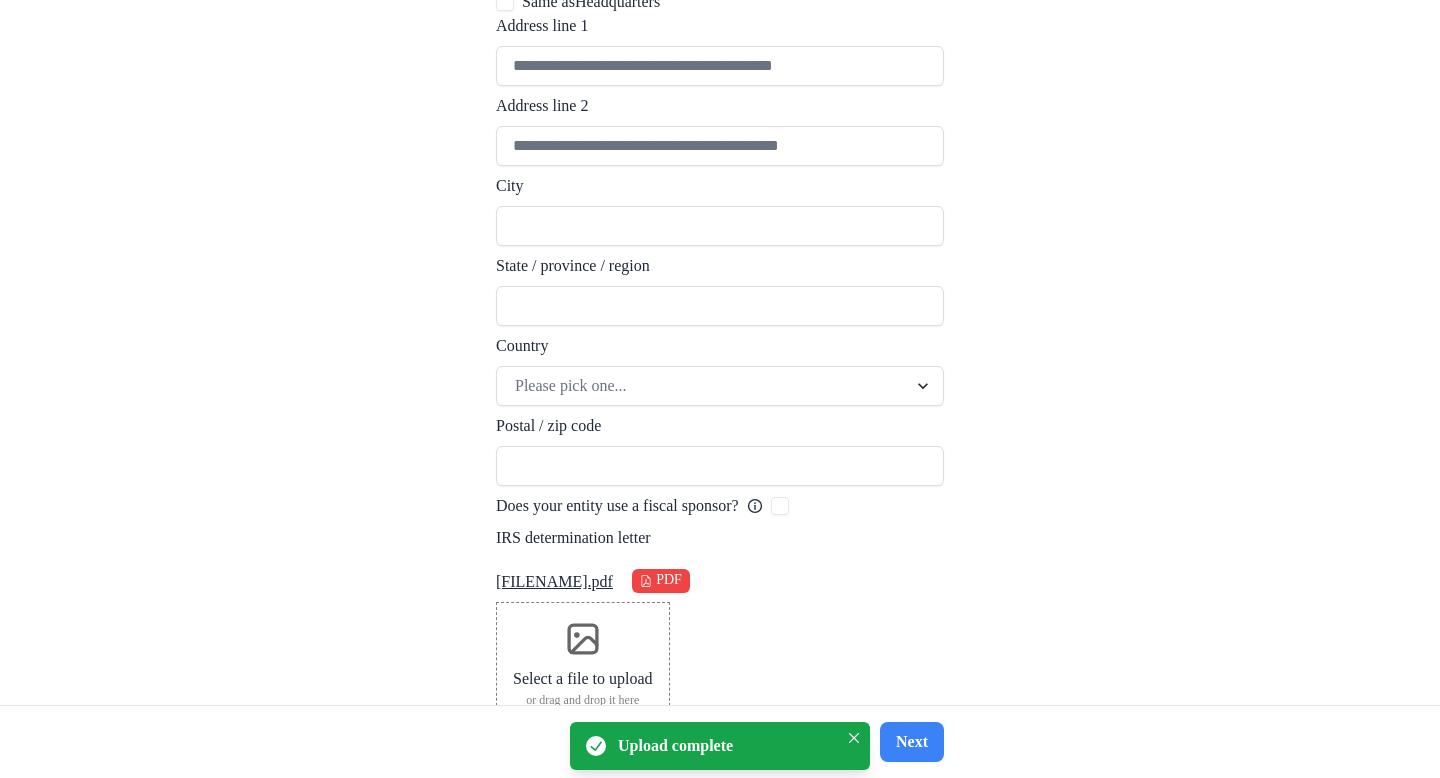 click on "[FILENAME].pdf" at bounding box center (554, 582) 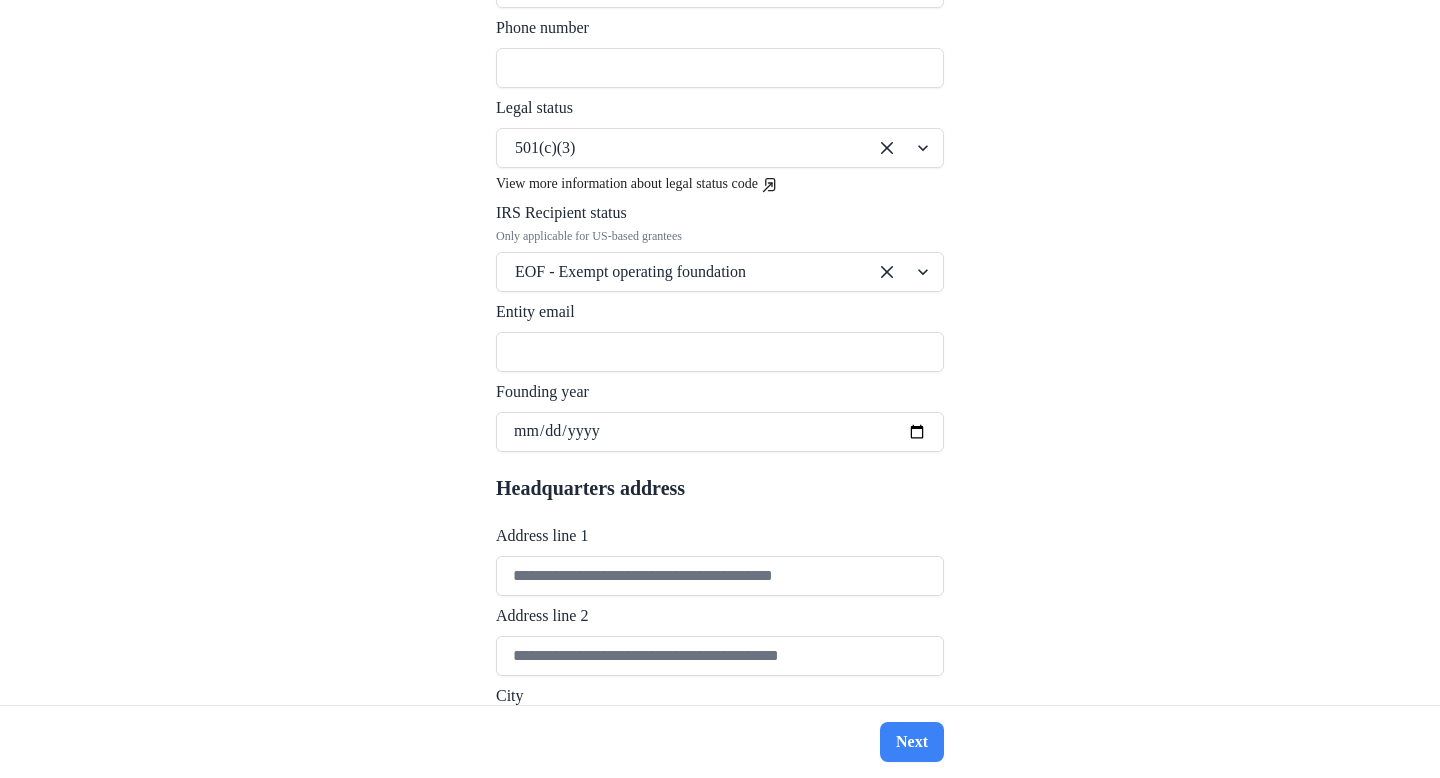 scroll, scrollTop: 811, scrollLeft: 0, axis: vertical 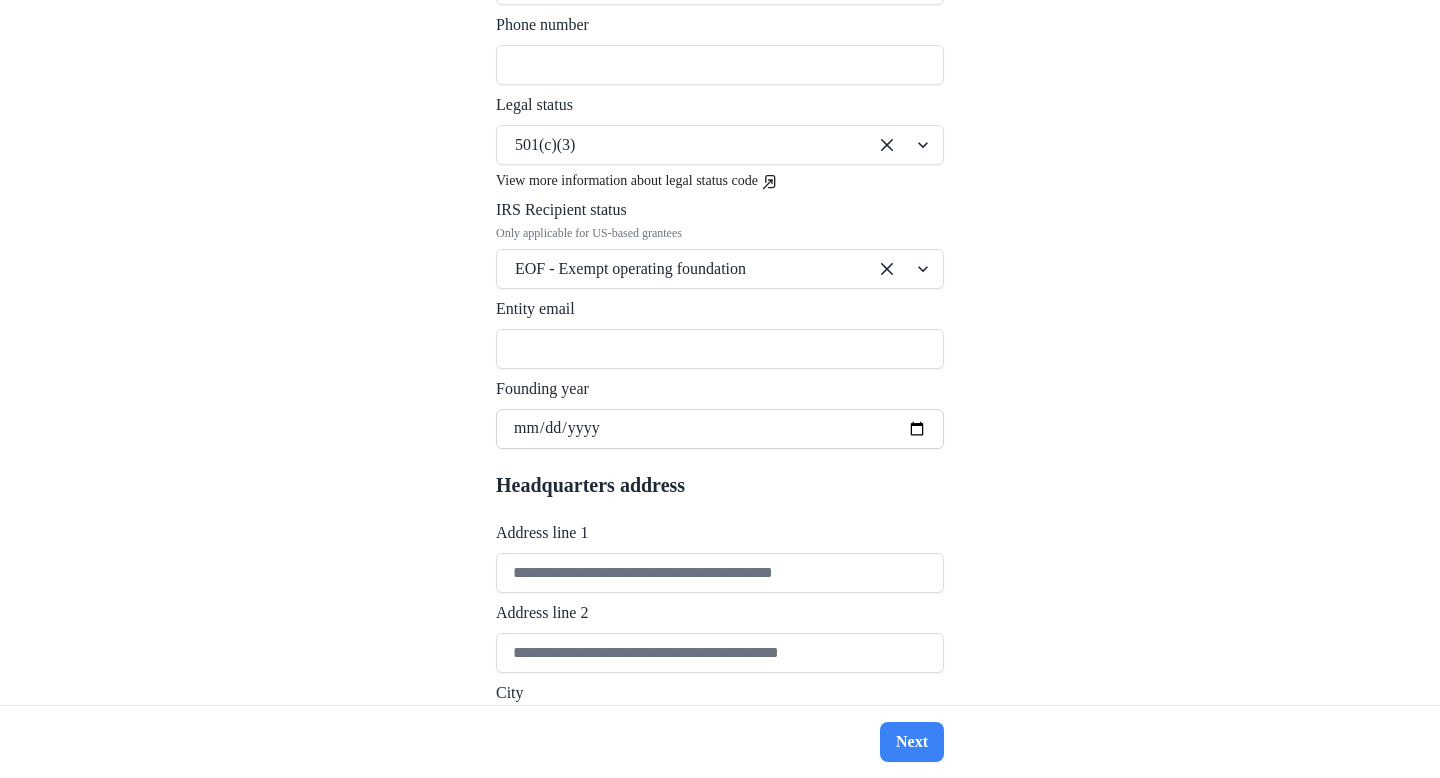 click on "Founding year" at bounding box center (720, 429) 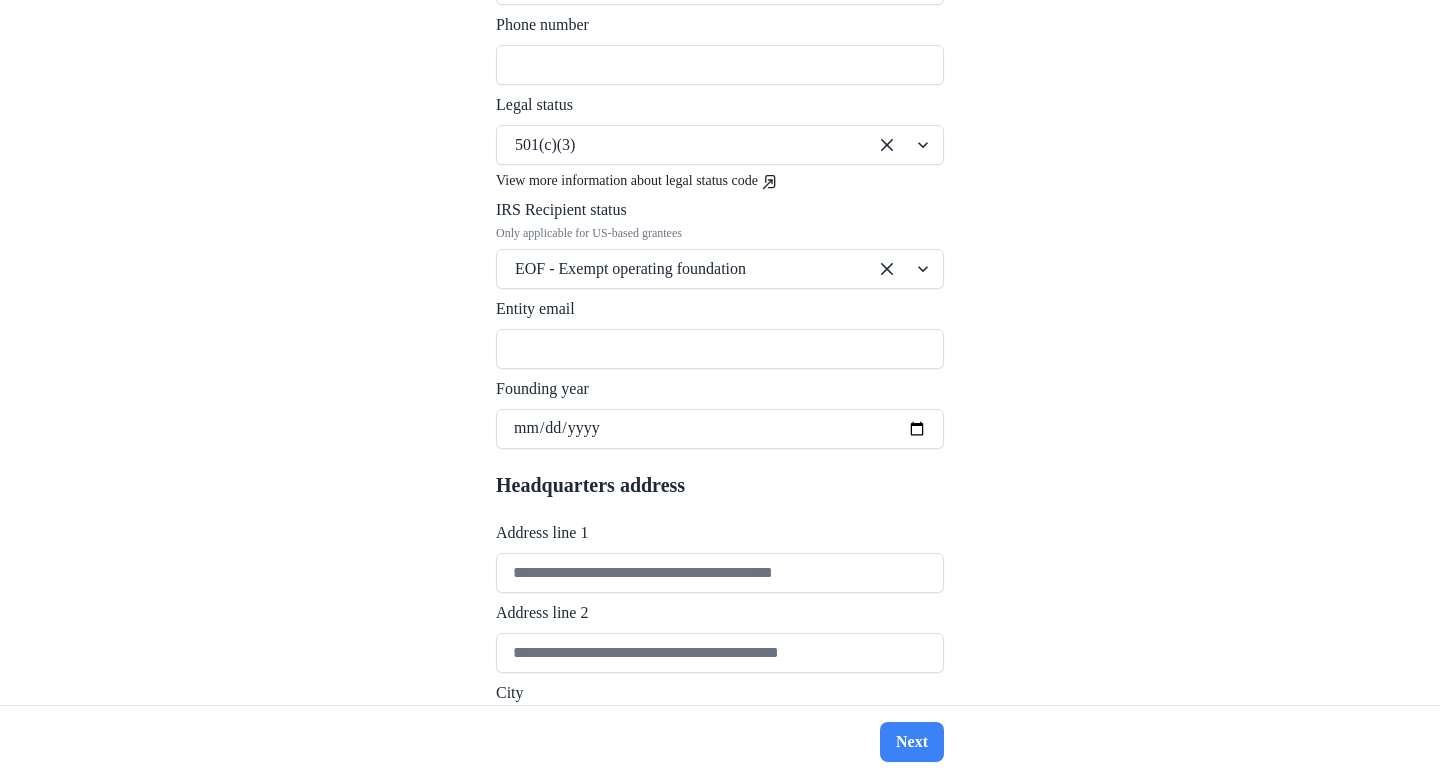 click on "Headquarters address" at bounding box center (720, 485) 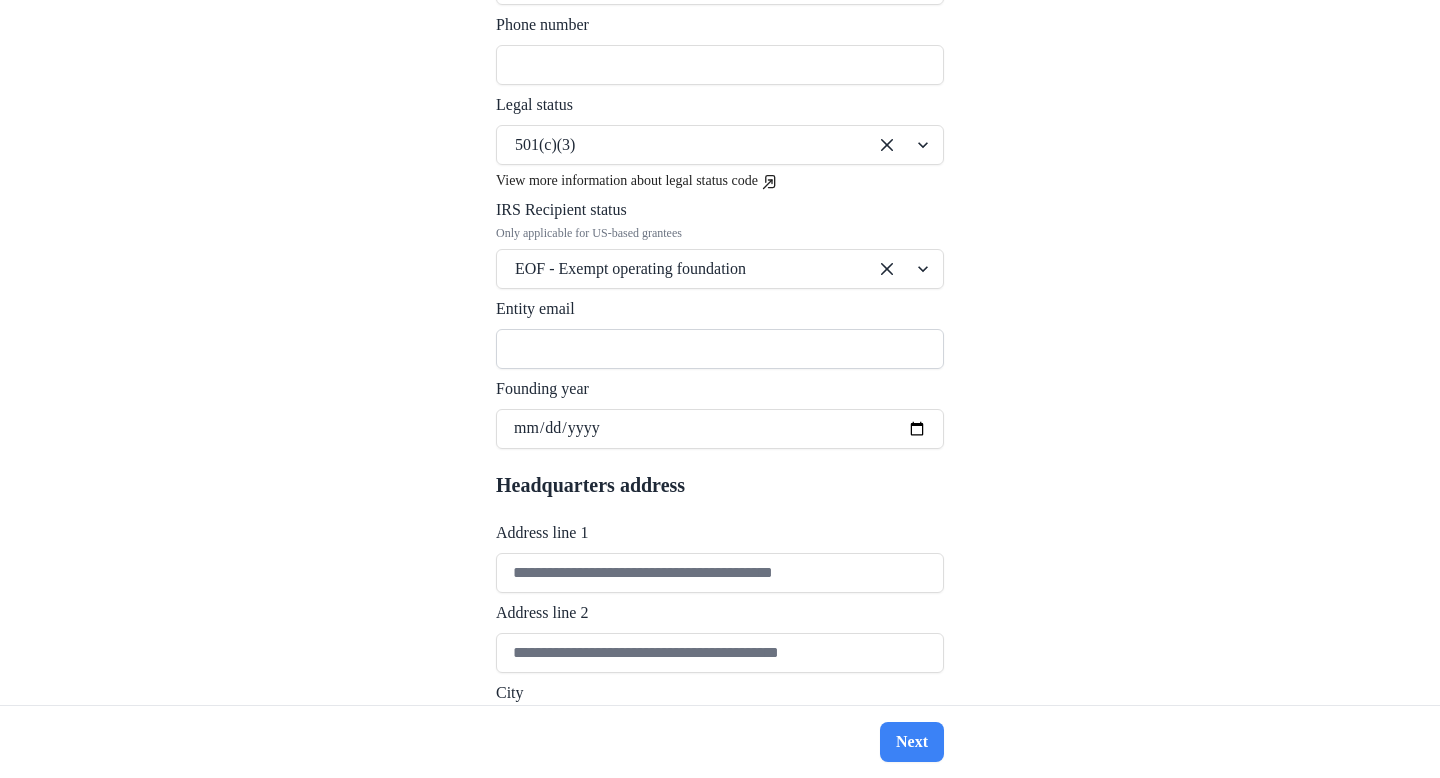 click on "Entity email" at bounding box center [720, 349] 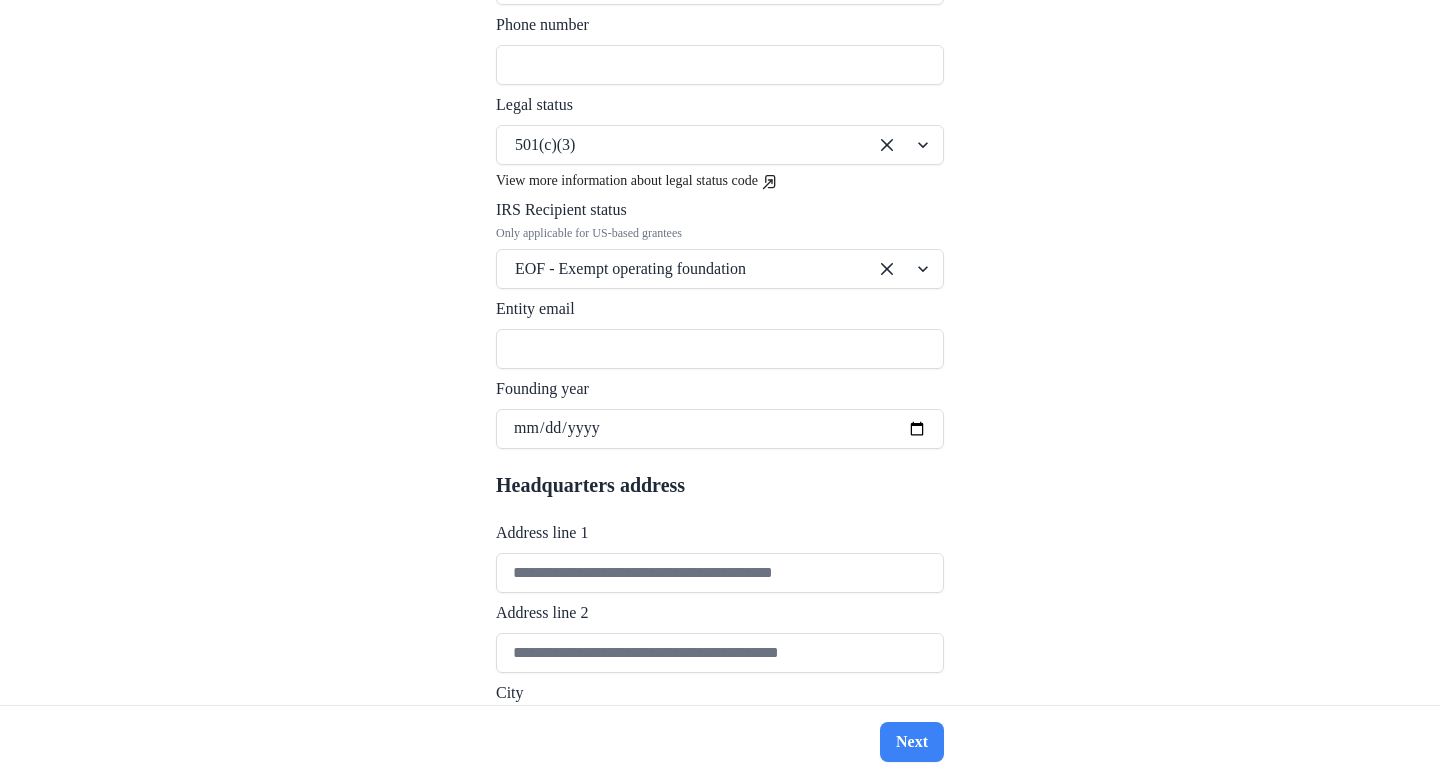 click on "**********" at bounding box center [720, 352] 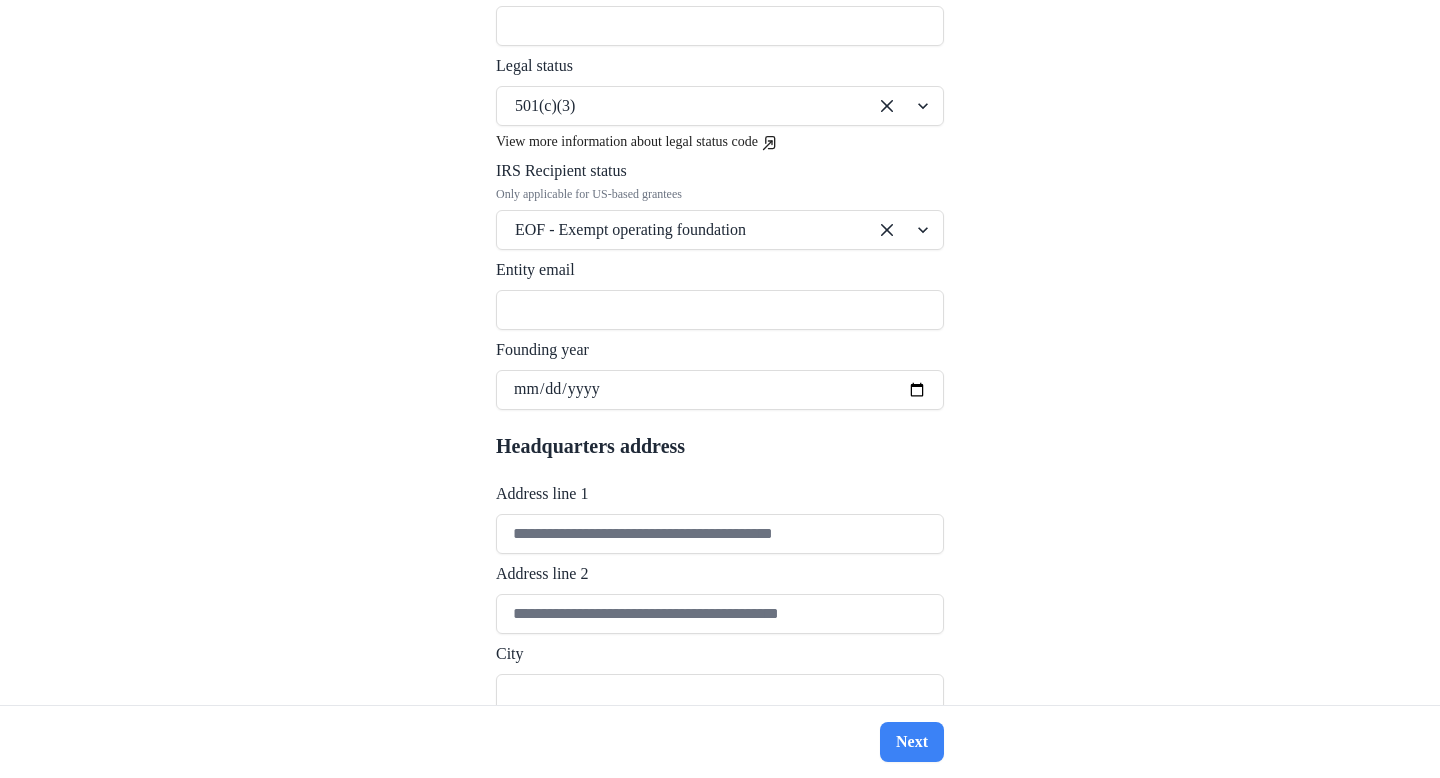 scroll, scrollTop: 855, scrollLeft: 0, axis: vertical 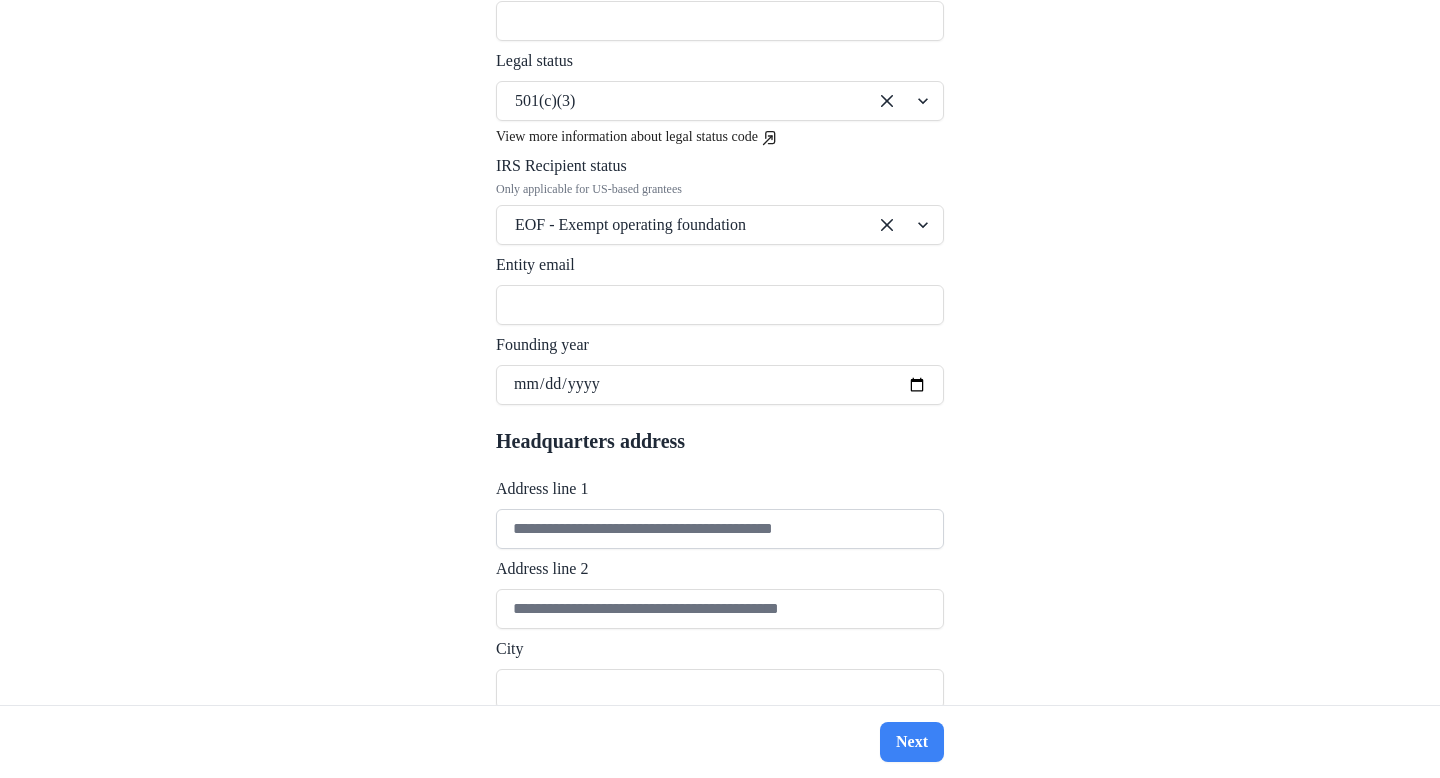 click on "Address line 1" at bounding box center [720, 529] 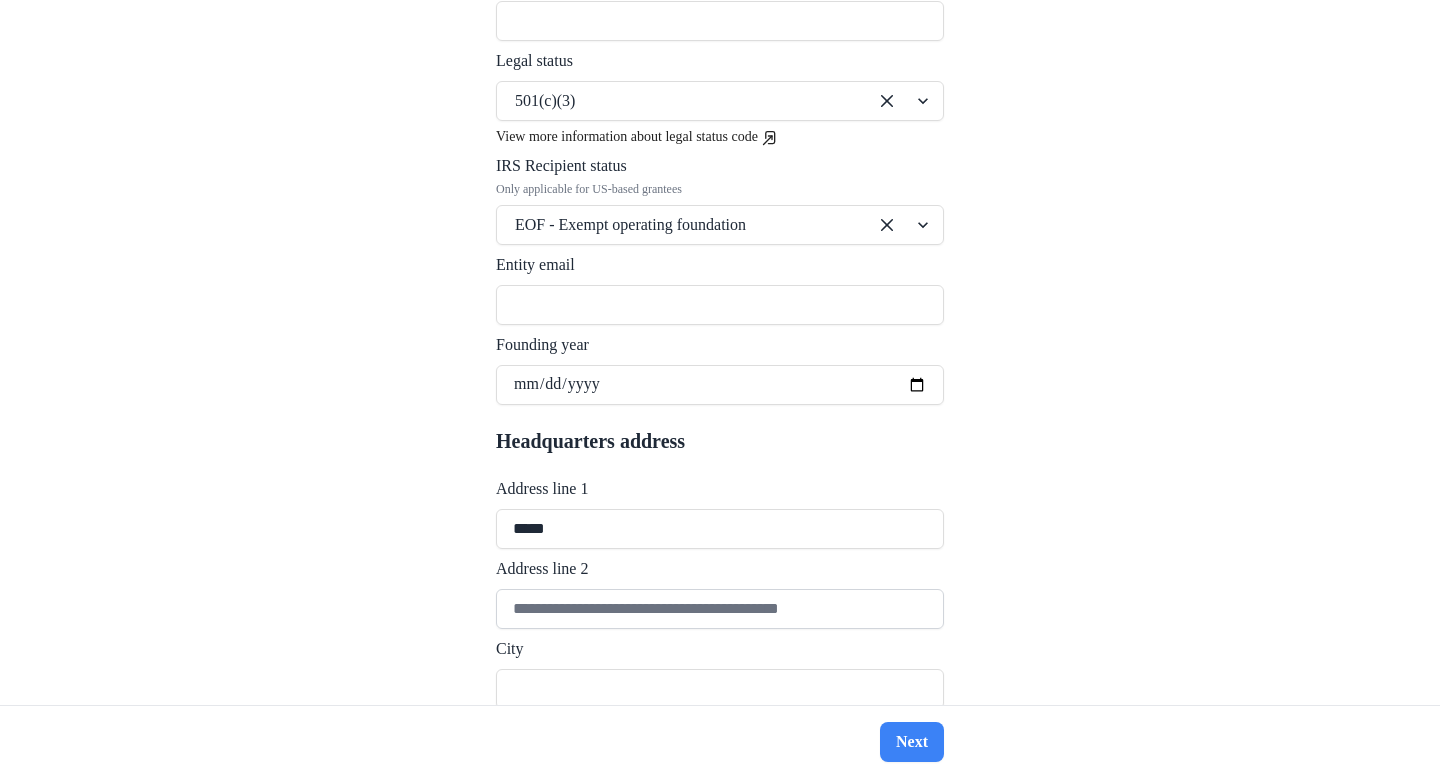 type on "**********" 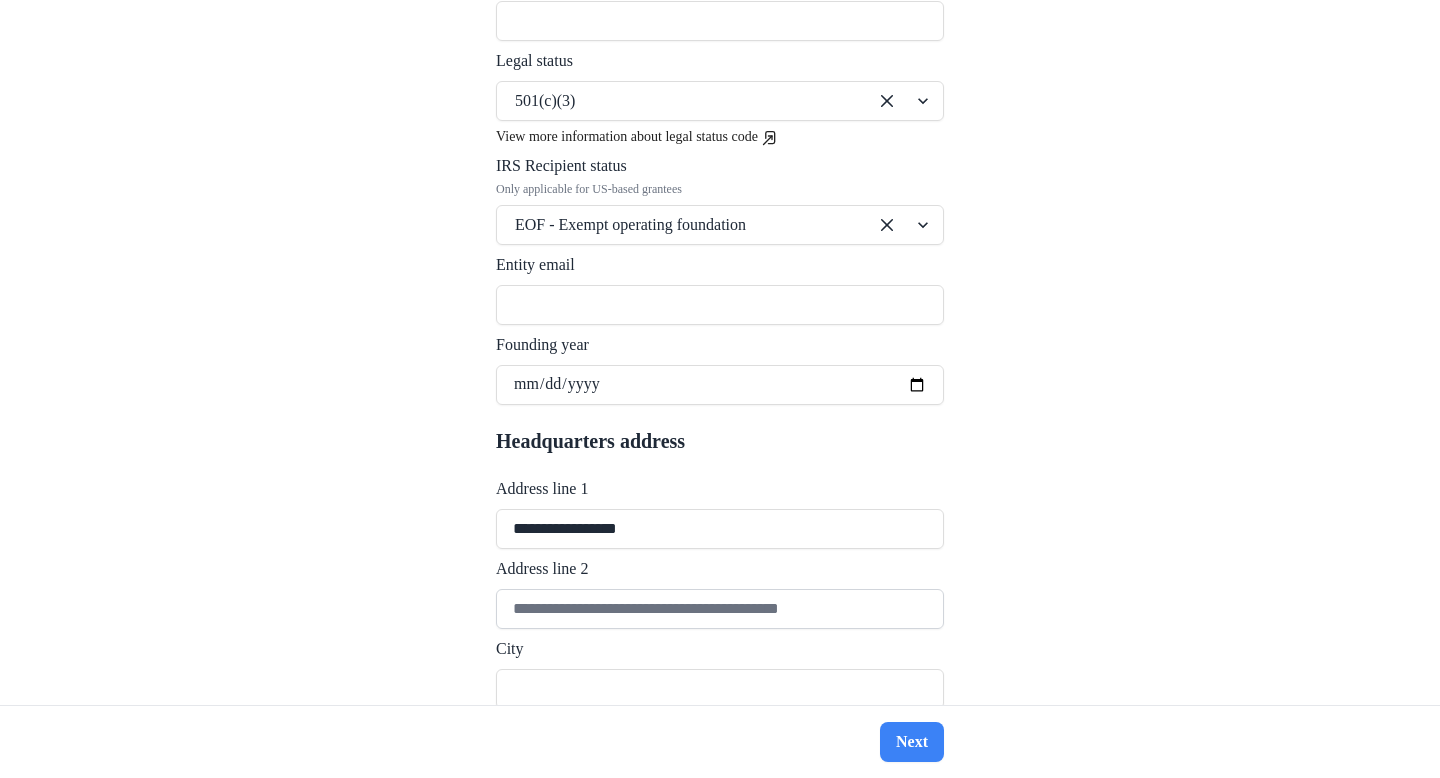 type on "*********" 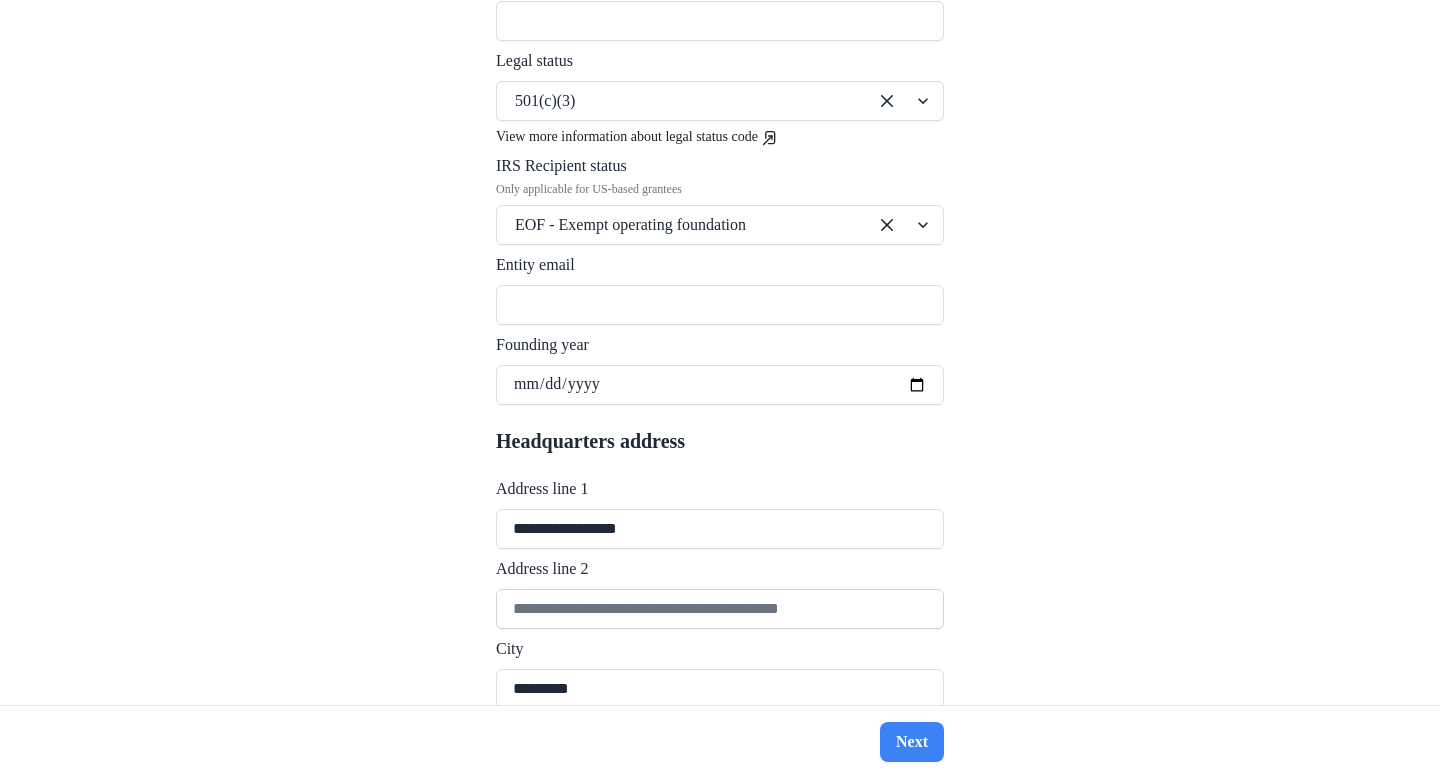 type on "**" 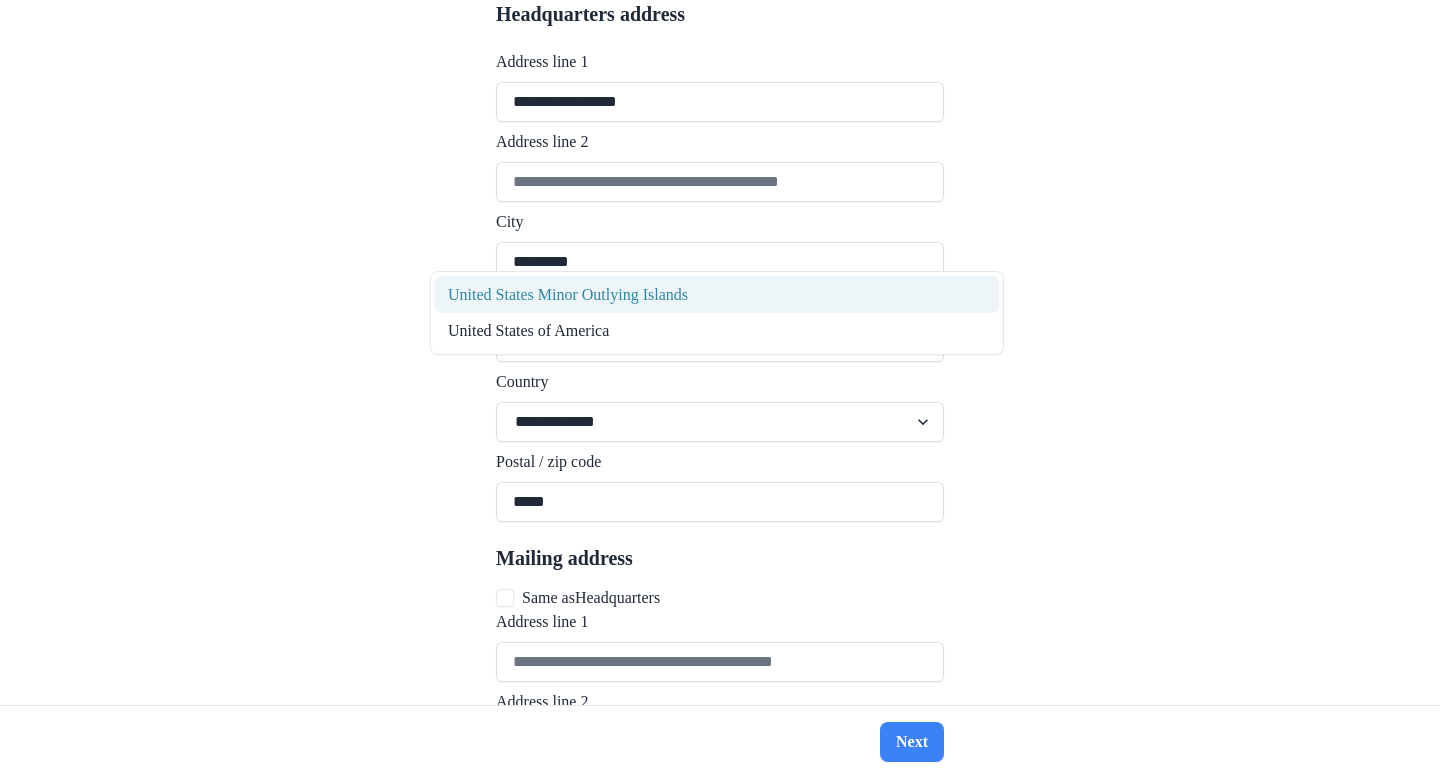 scroll, scrollTop: 1289, scrollLeft: 0, axis: vertical 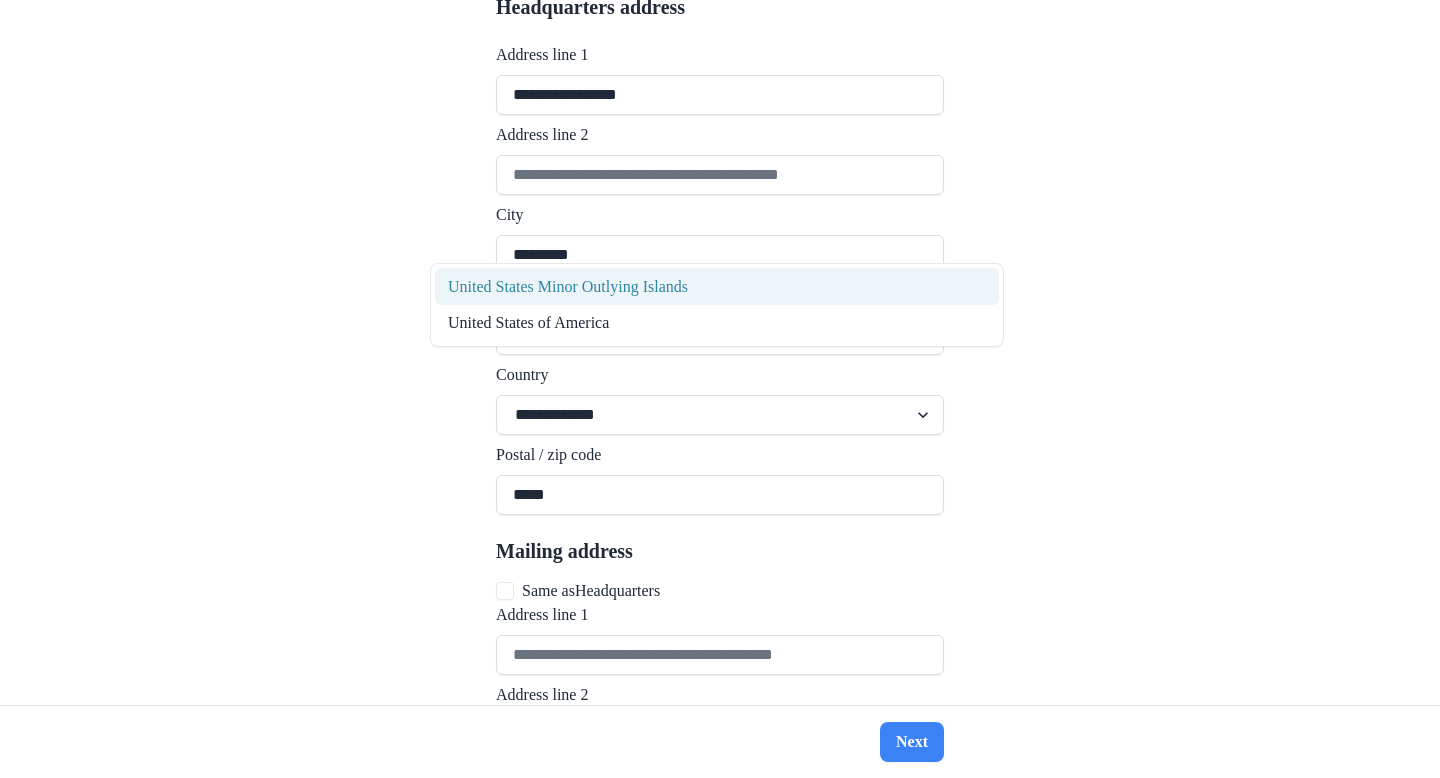 click at bounding box center (505, 591) 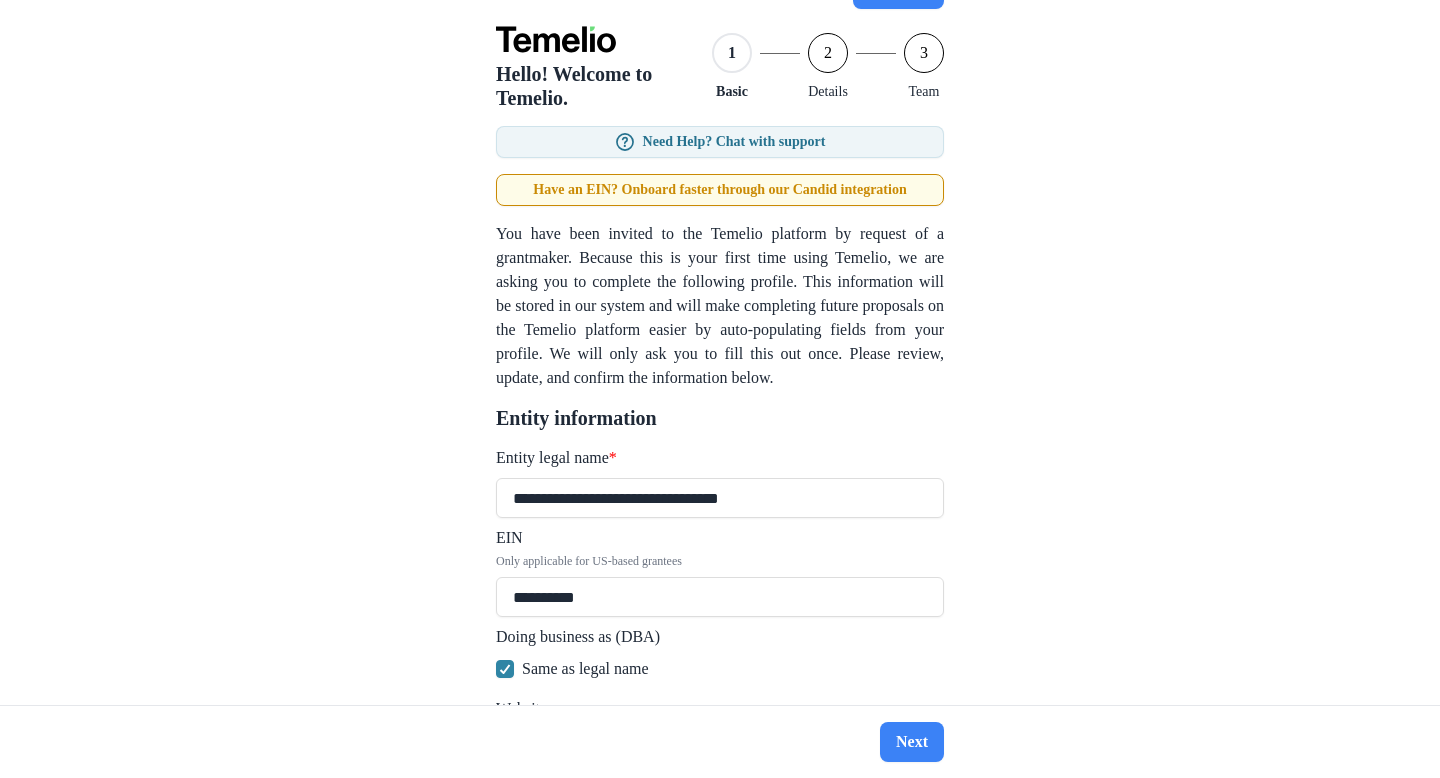 scroll, scrollTop: 57, scrollLeft: 0, axis: vertical 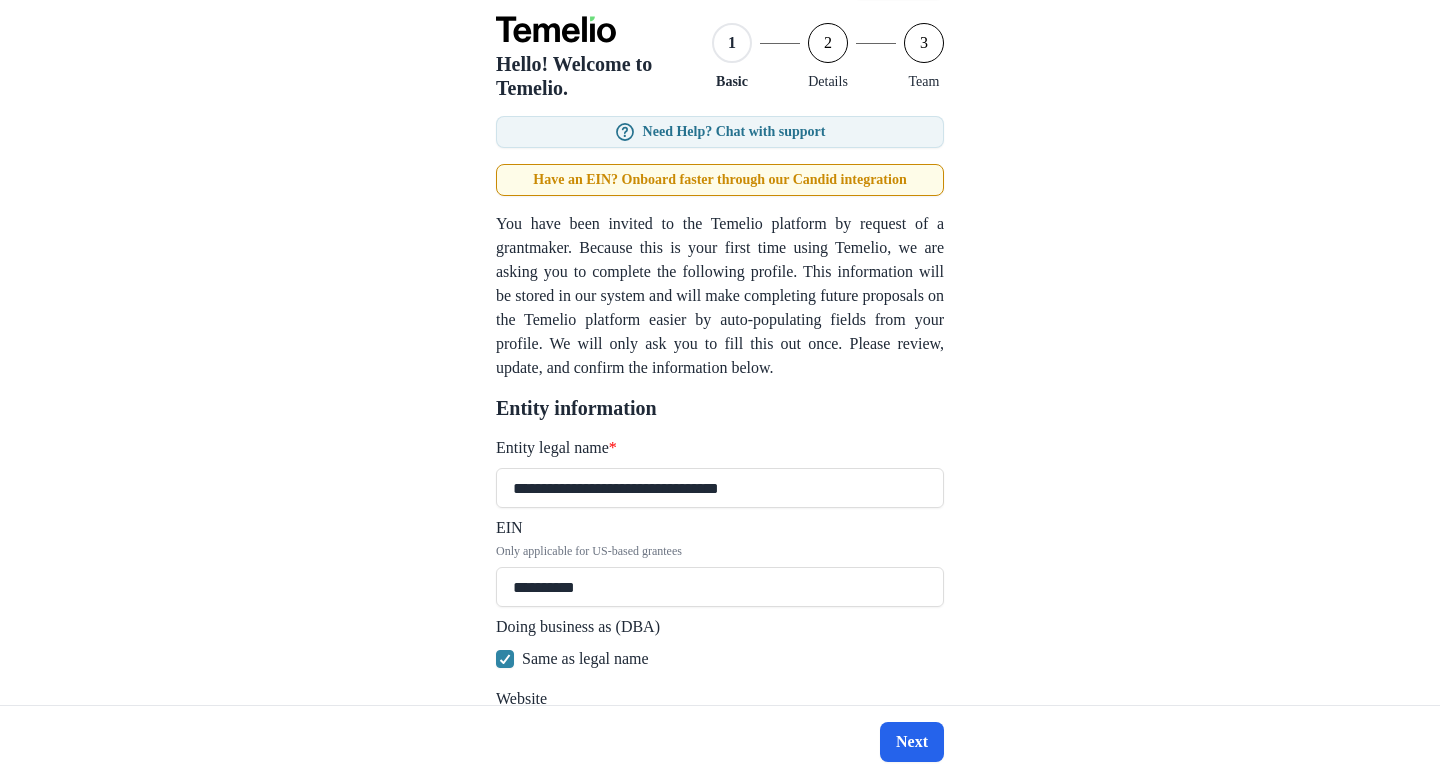click on "Next" at bounding box center [912, 742] 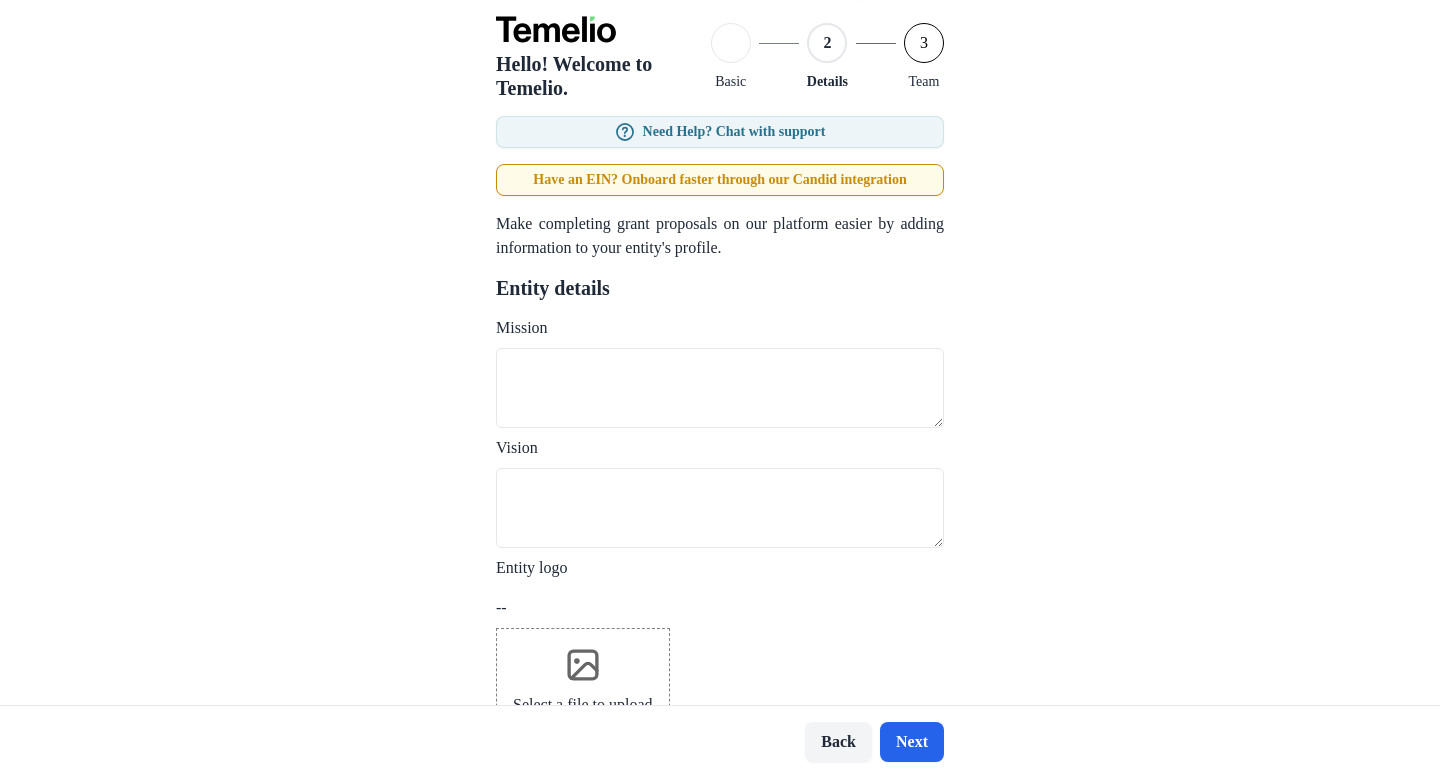 scroll, scrollTop: 0, scrollLeft: 0, axis: both 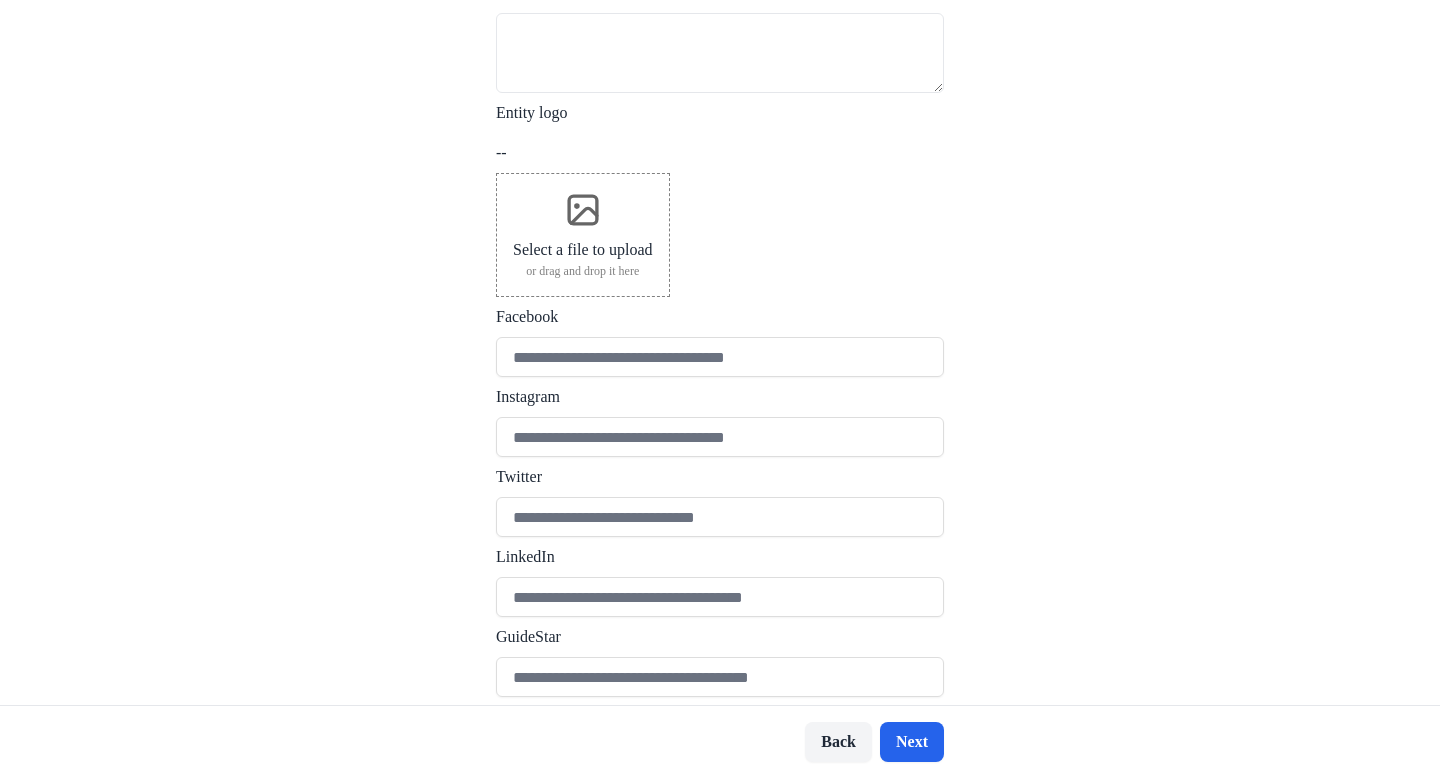 click on "Next" at bounding box center [912, 742] 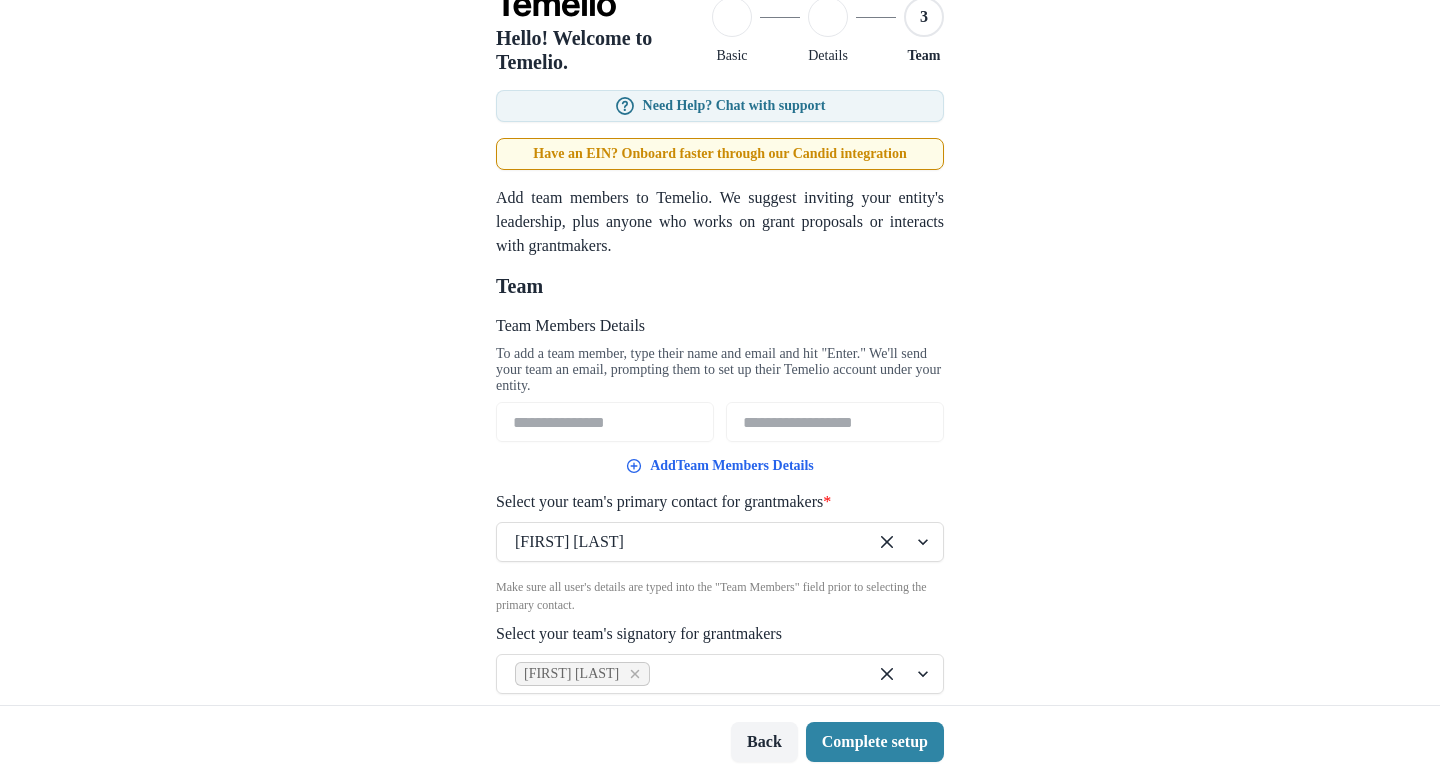 scroll, scrollTop: 0, scrollLeft: 0, axis: both 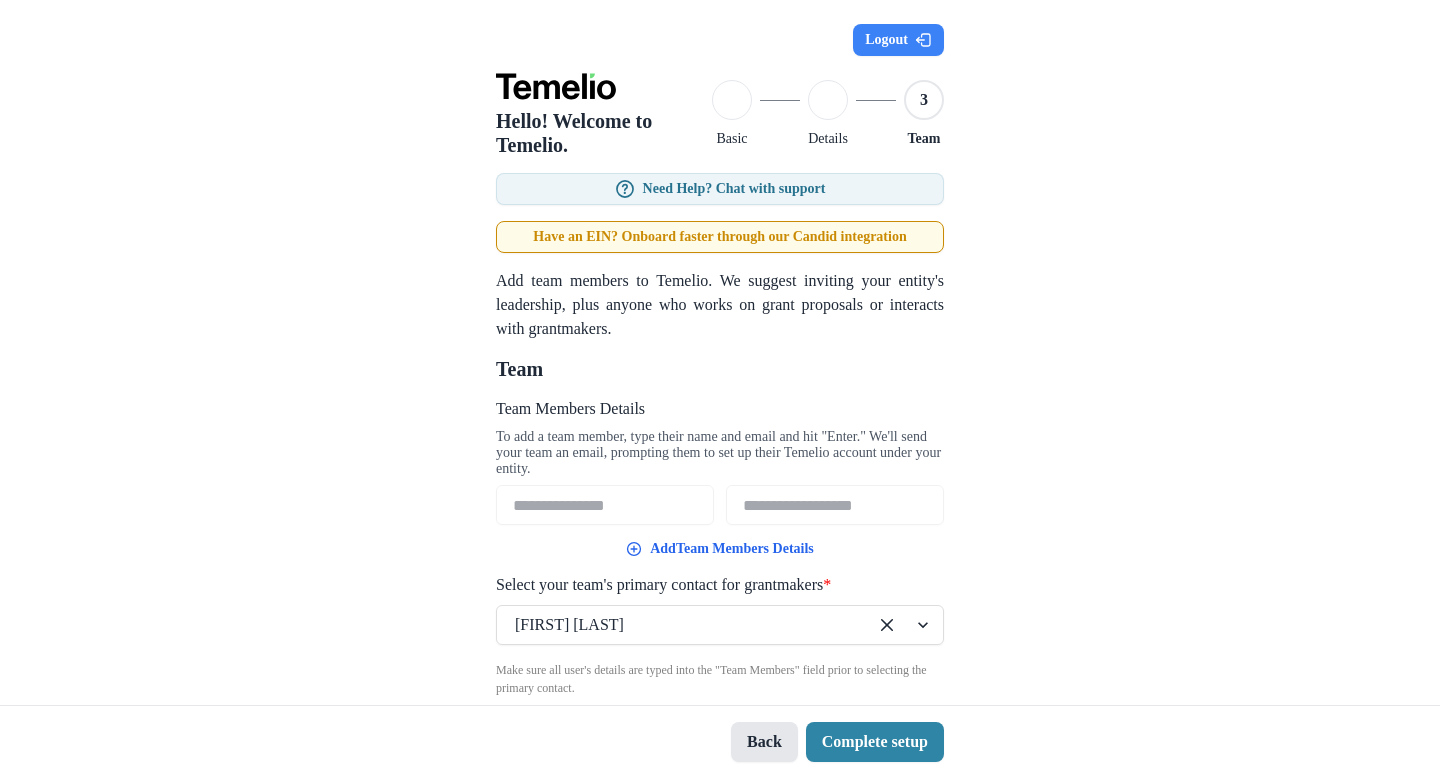 click on "Back" at bounding box center (764, 742) 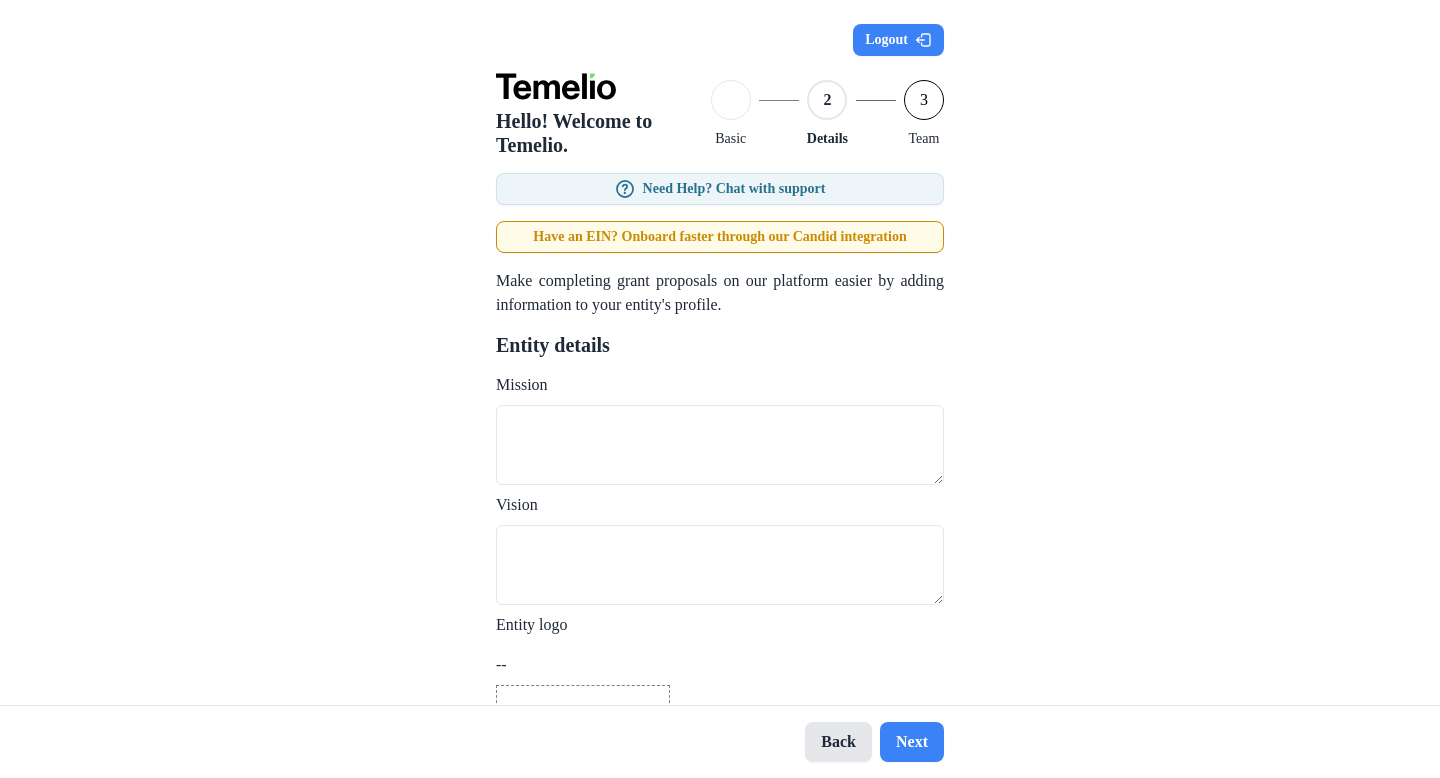 click on "Back Next" at bounding box center (720, 742) 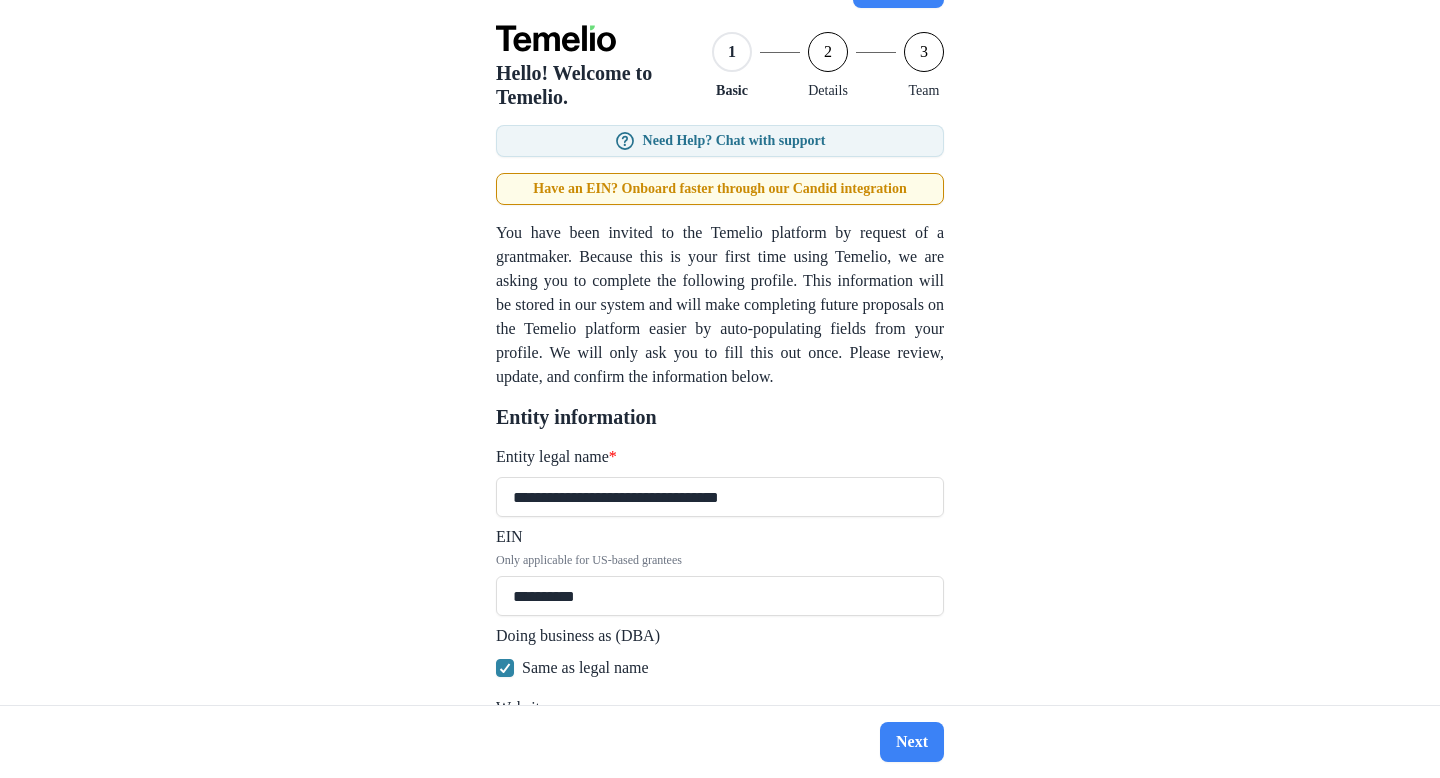scroll, scrollTop: 0, scrollLeft: 0, axis: both 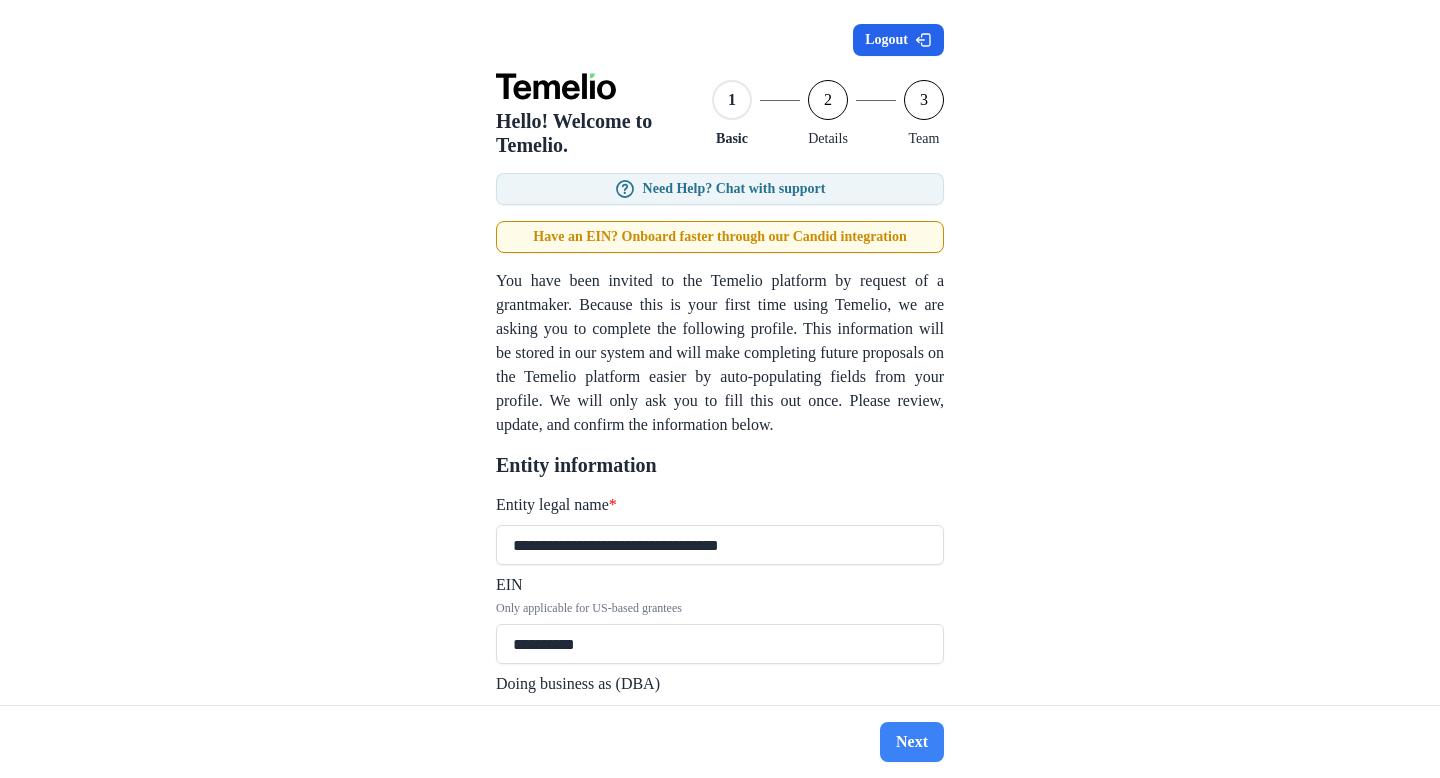 click on "Logout" at bounding box center [898, 40] 